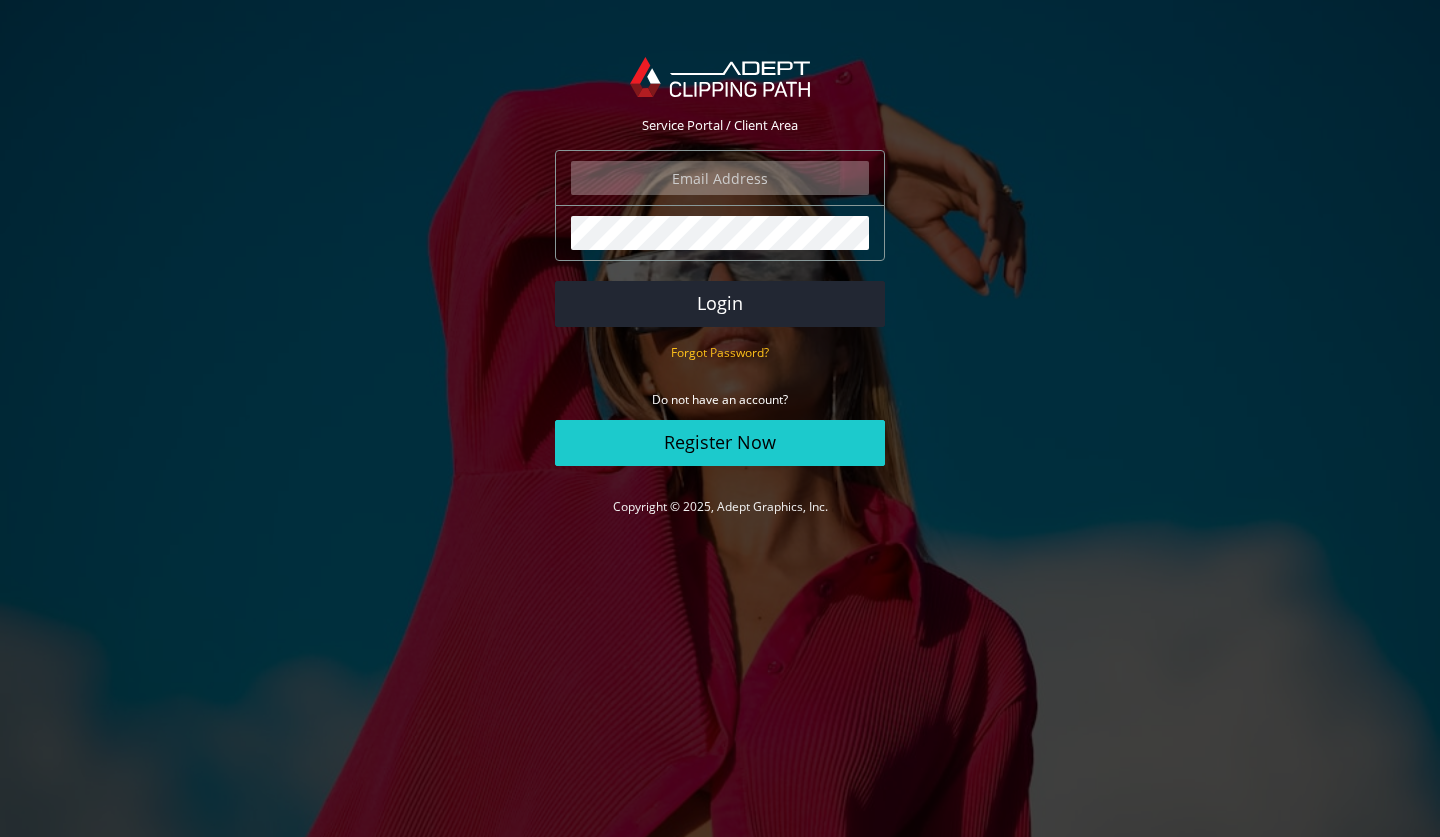 scroll, scrollTop: 0, scrollLeft: 0, axis: both 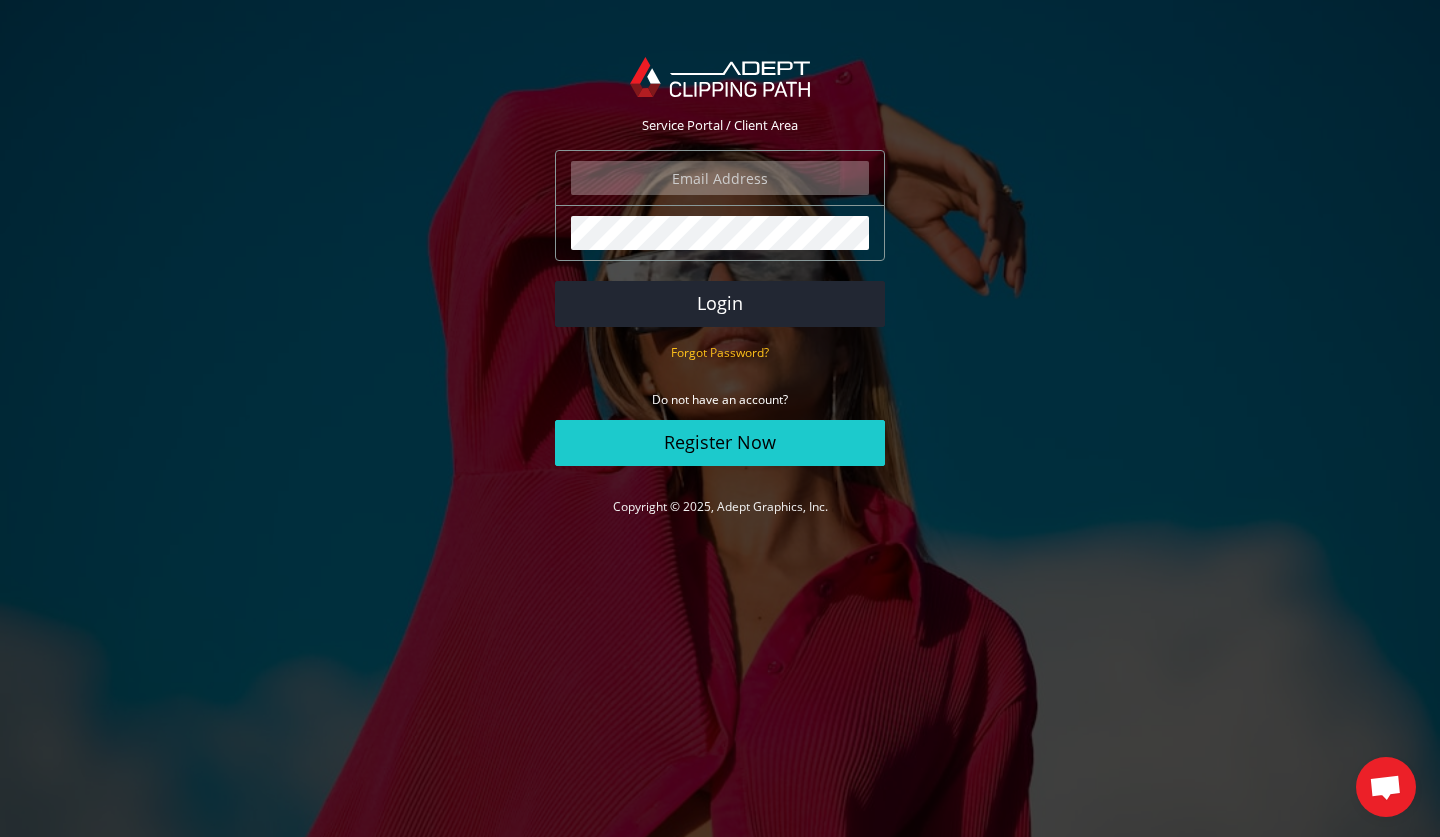 click on "The login field is required." at bounding box center (720, 178) 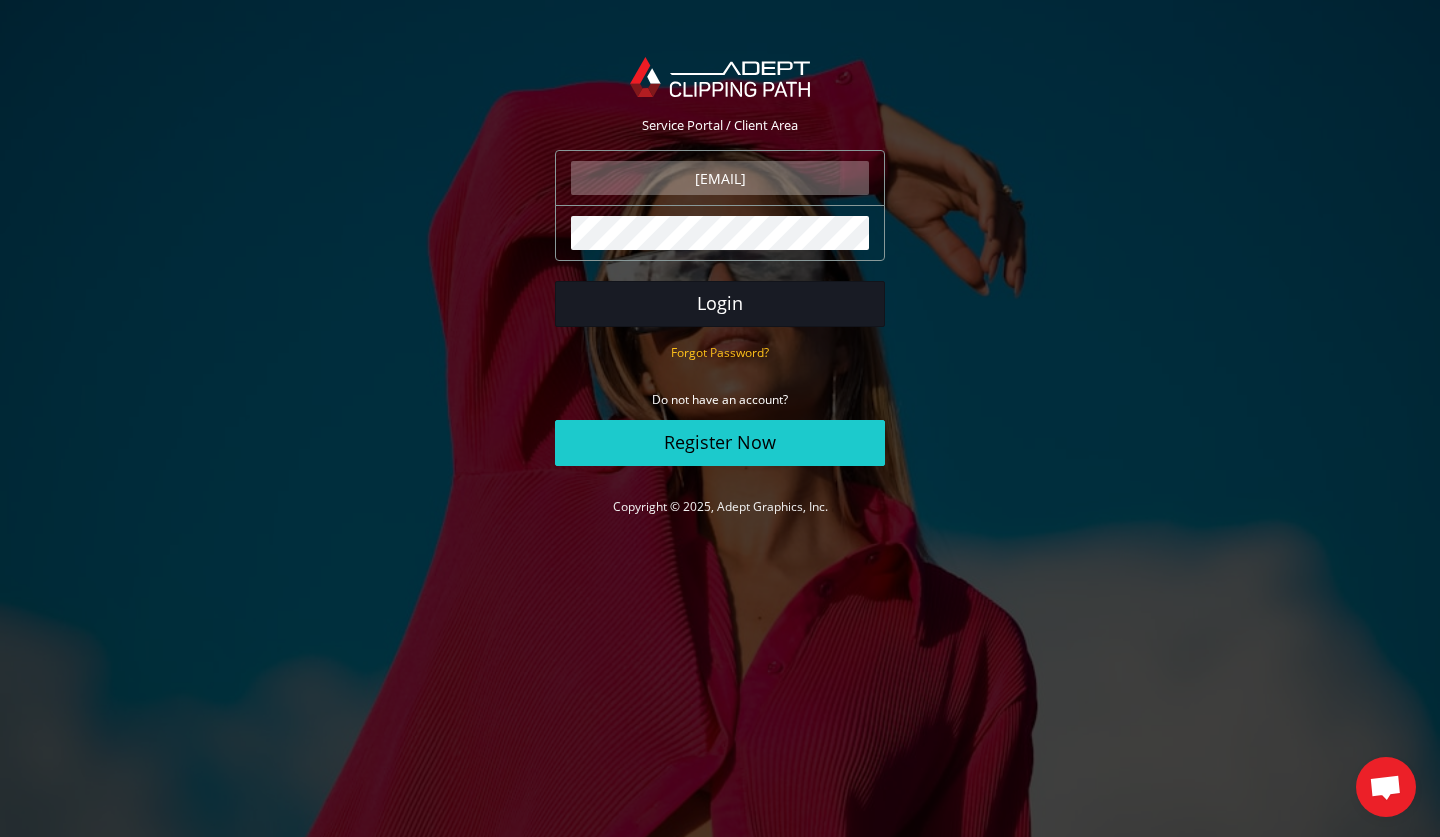 click on "Login" at bounding box center [720, 304] 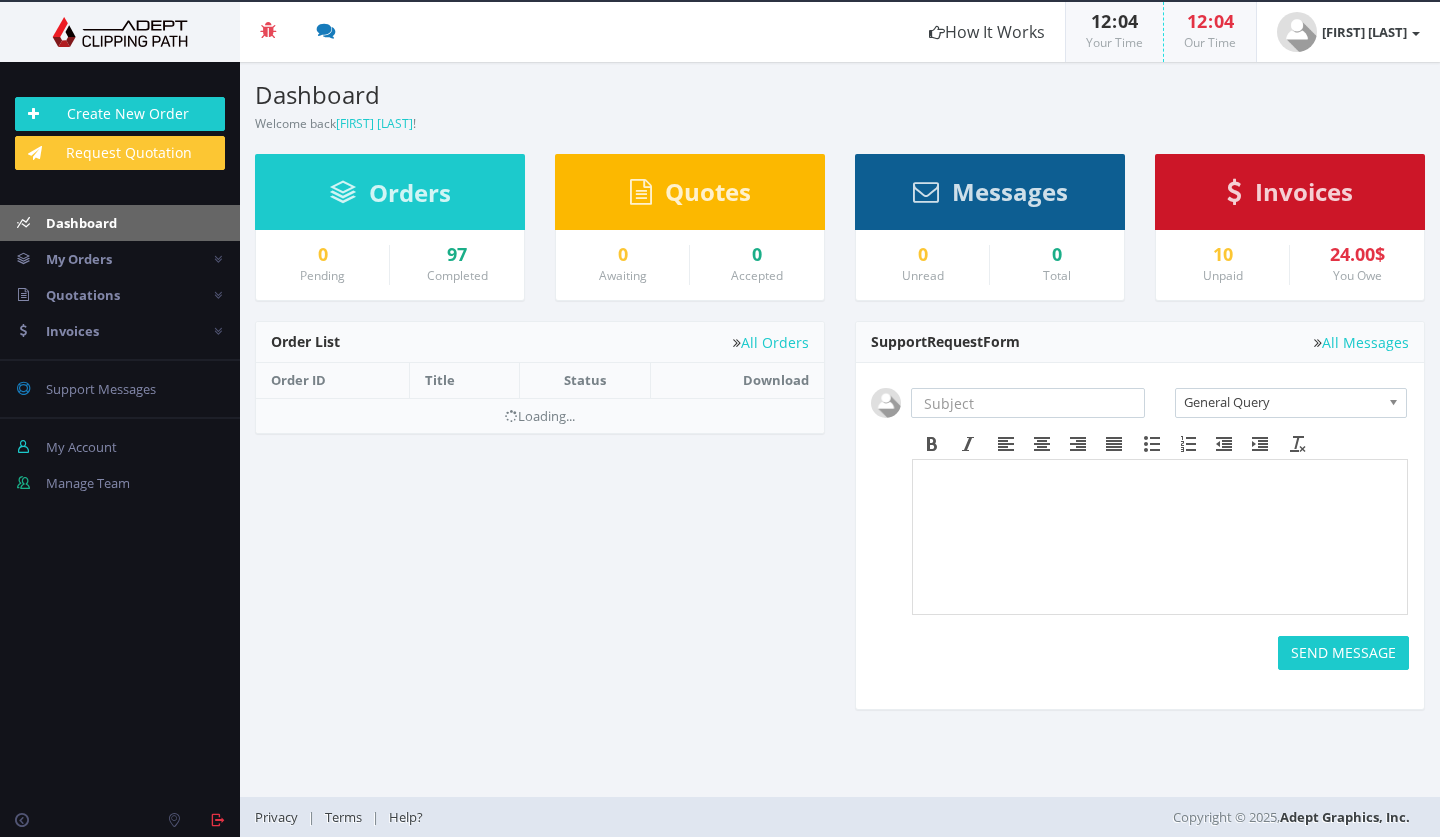 scroll, scrollTop: 0, scrollLeft: 0, axis: both 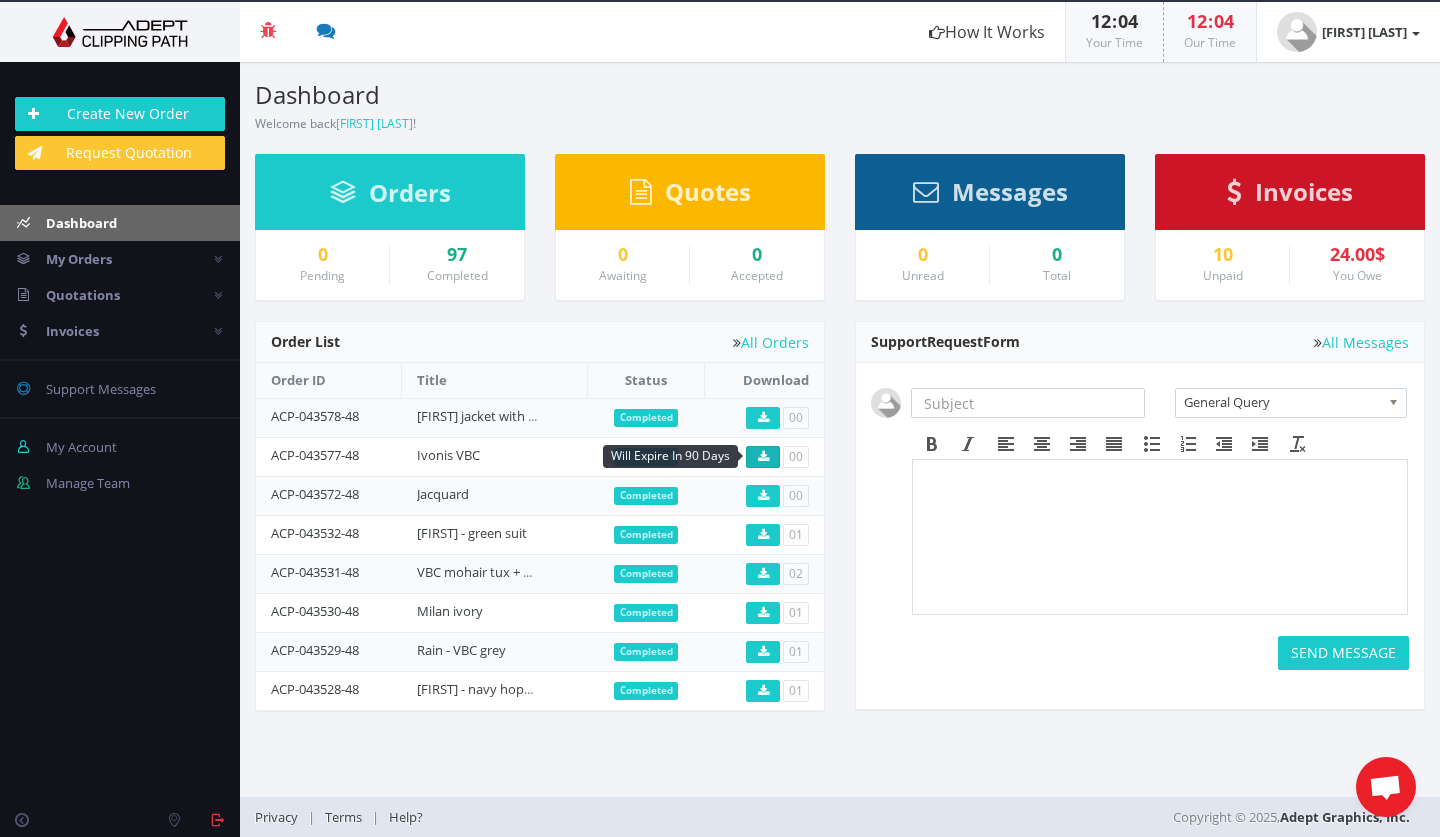 click at bounding box center (763, 457) 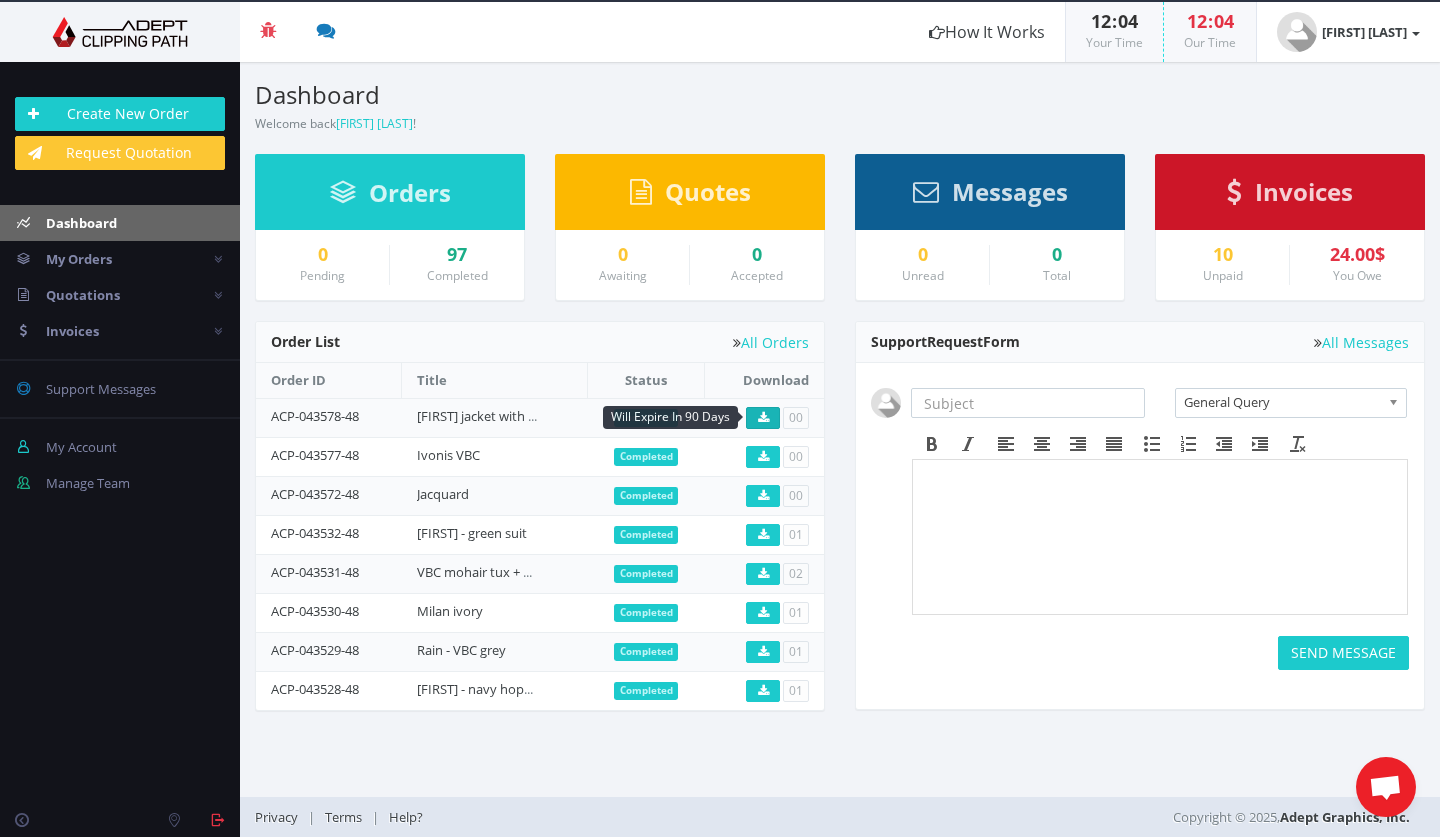 click at bounding box center (763, 418) 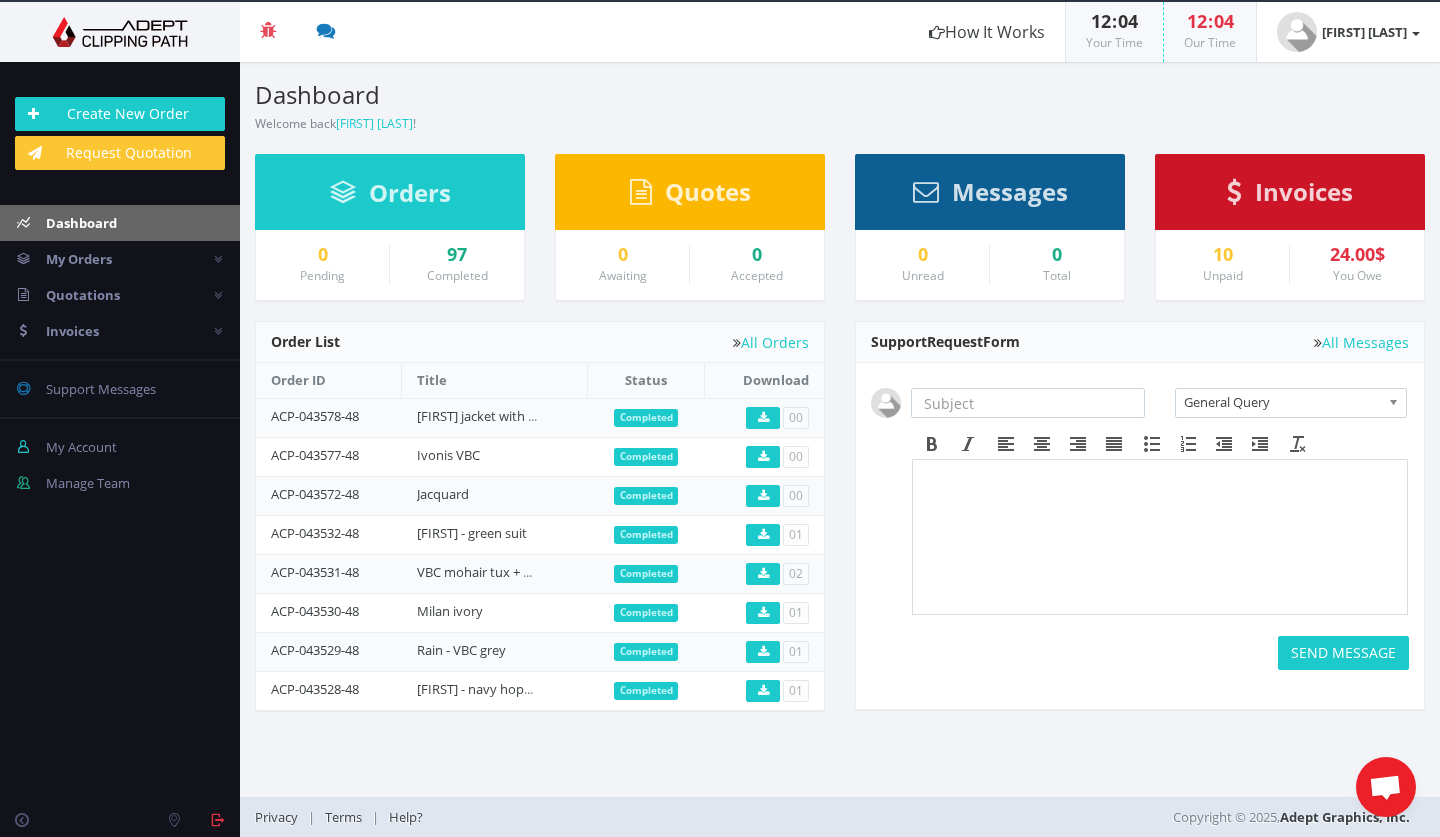 click on "Completed" at bounding box center [646, 496] 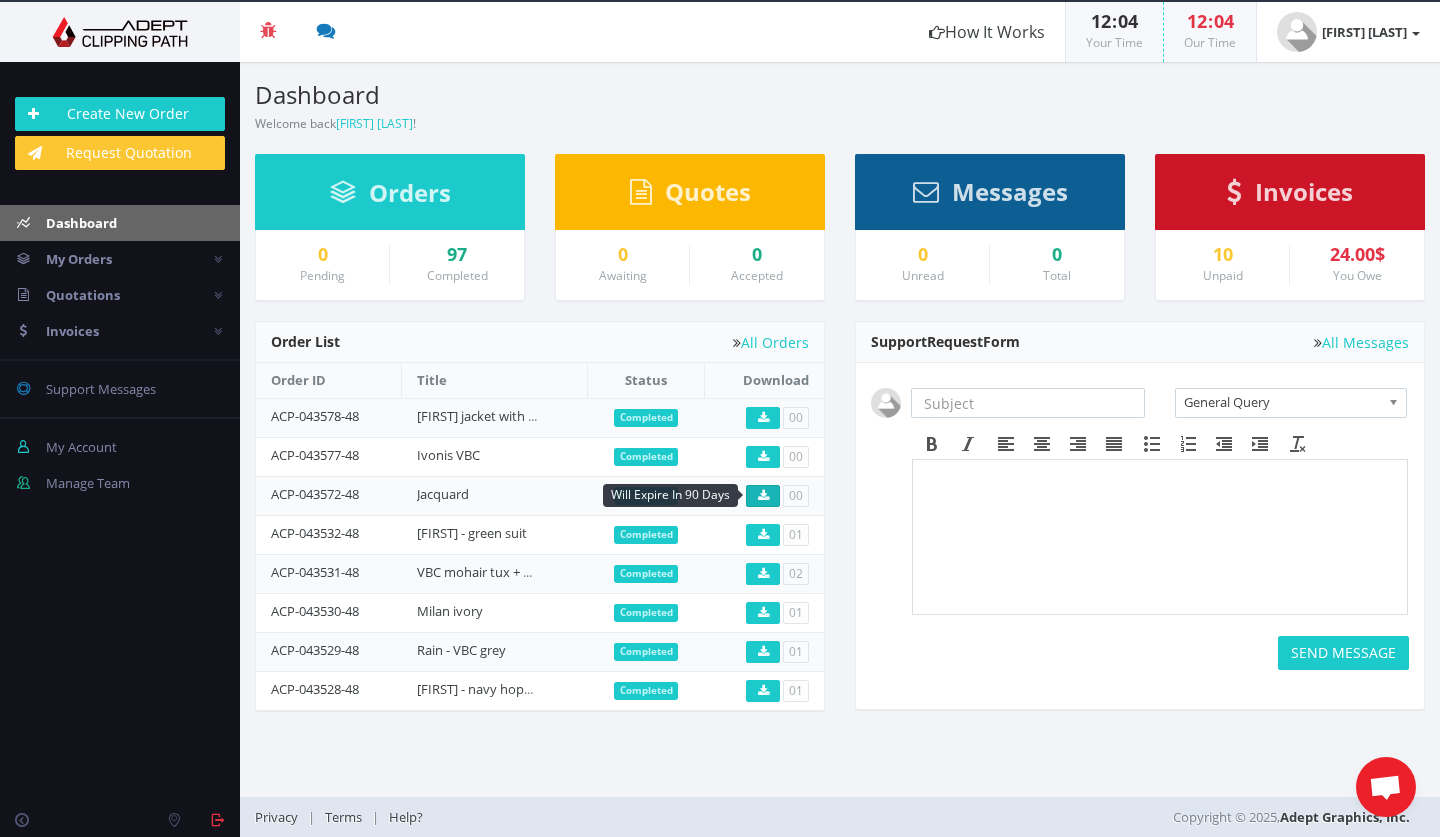 click at bounding box center (763, 496) 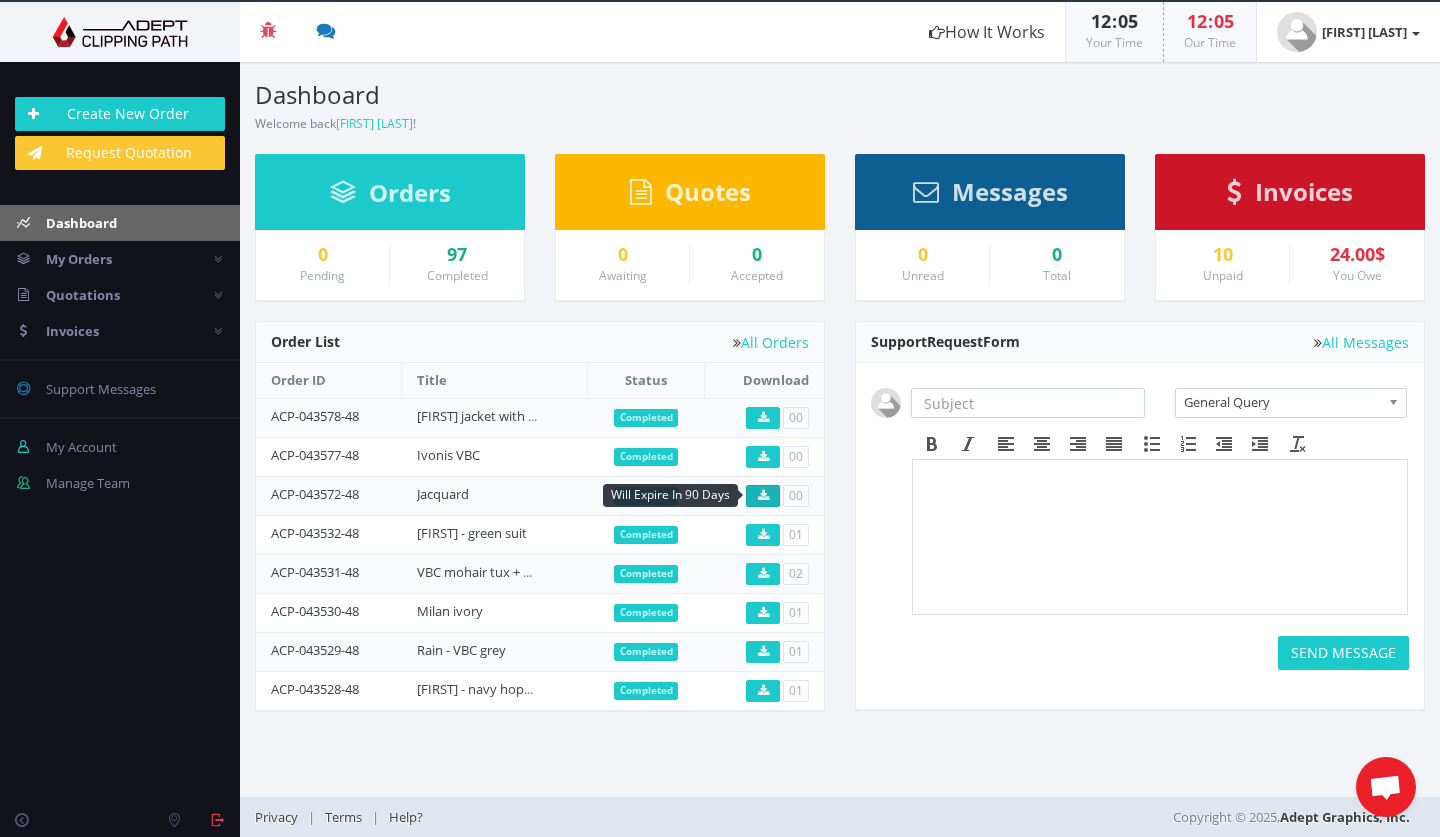 click at bounding box center [763, 496] 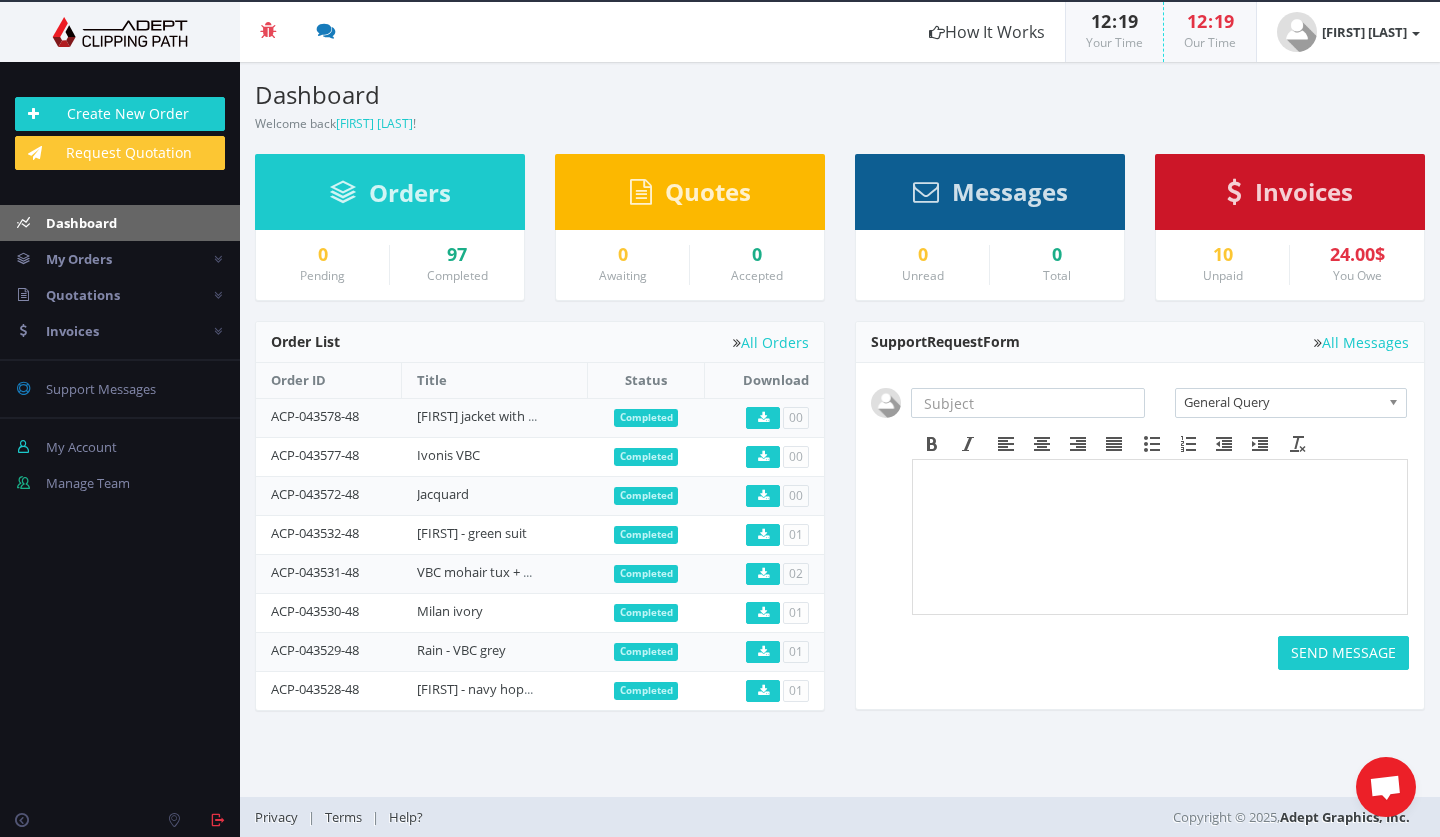 click on "24.00$" at bounding box center (1357, 255) 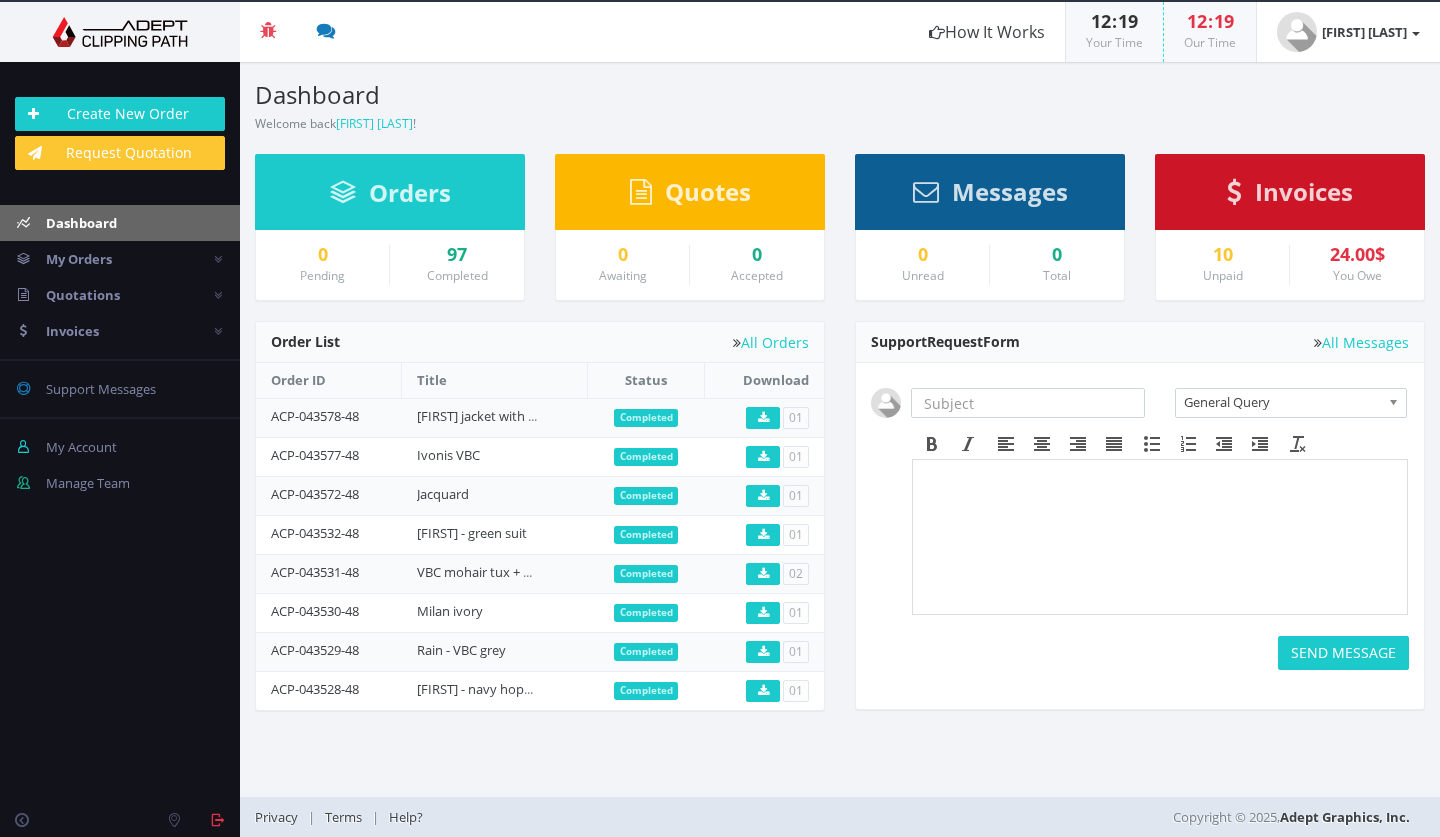 scroll, scrollTop: 0, scrollLeft: 0, axis: both 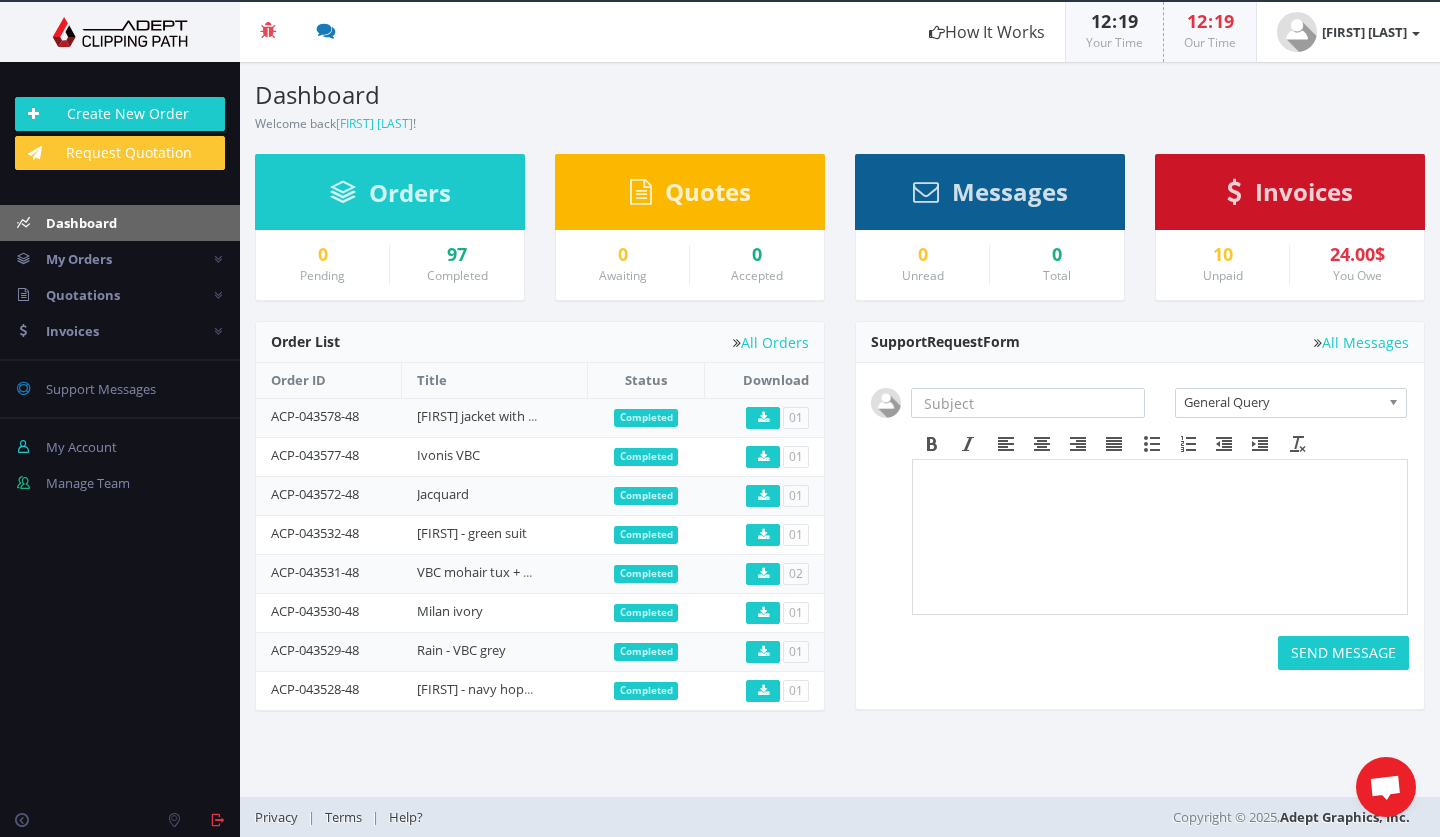 click on "10" at bounding box center (1222, 255) 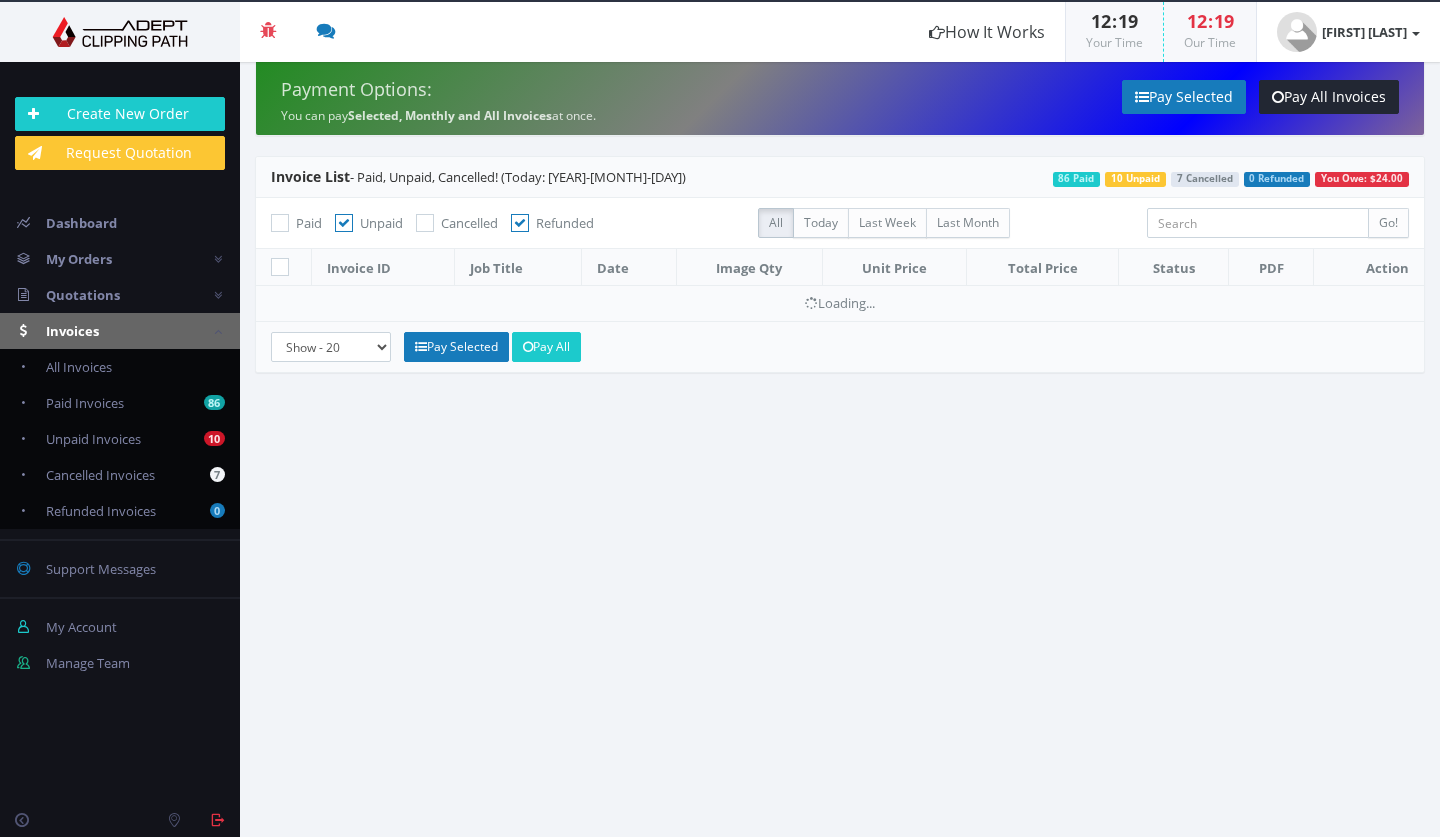 scroll, scrollTop: 0, scrollLeft: 0, axis: both 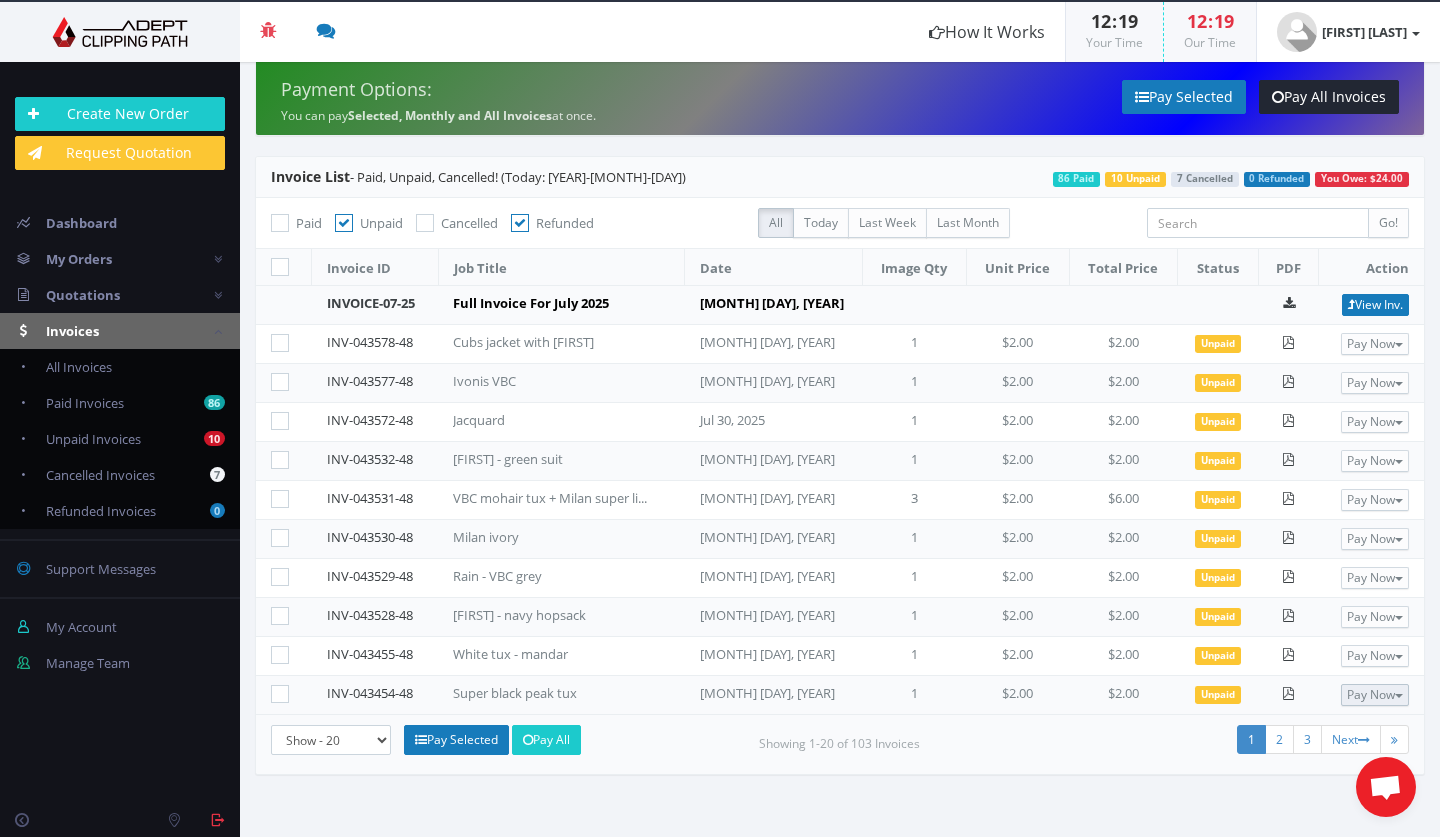 click on "Pay Now" at bounding box center (1375, 695) 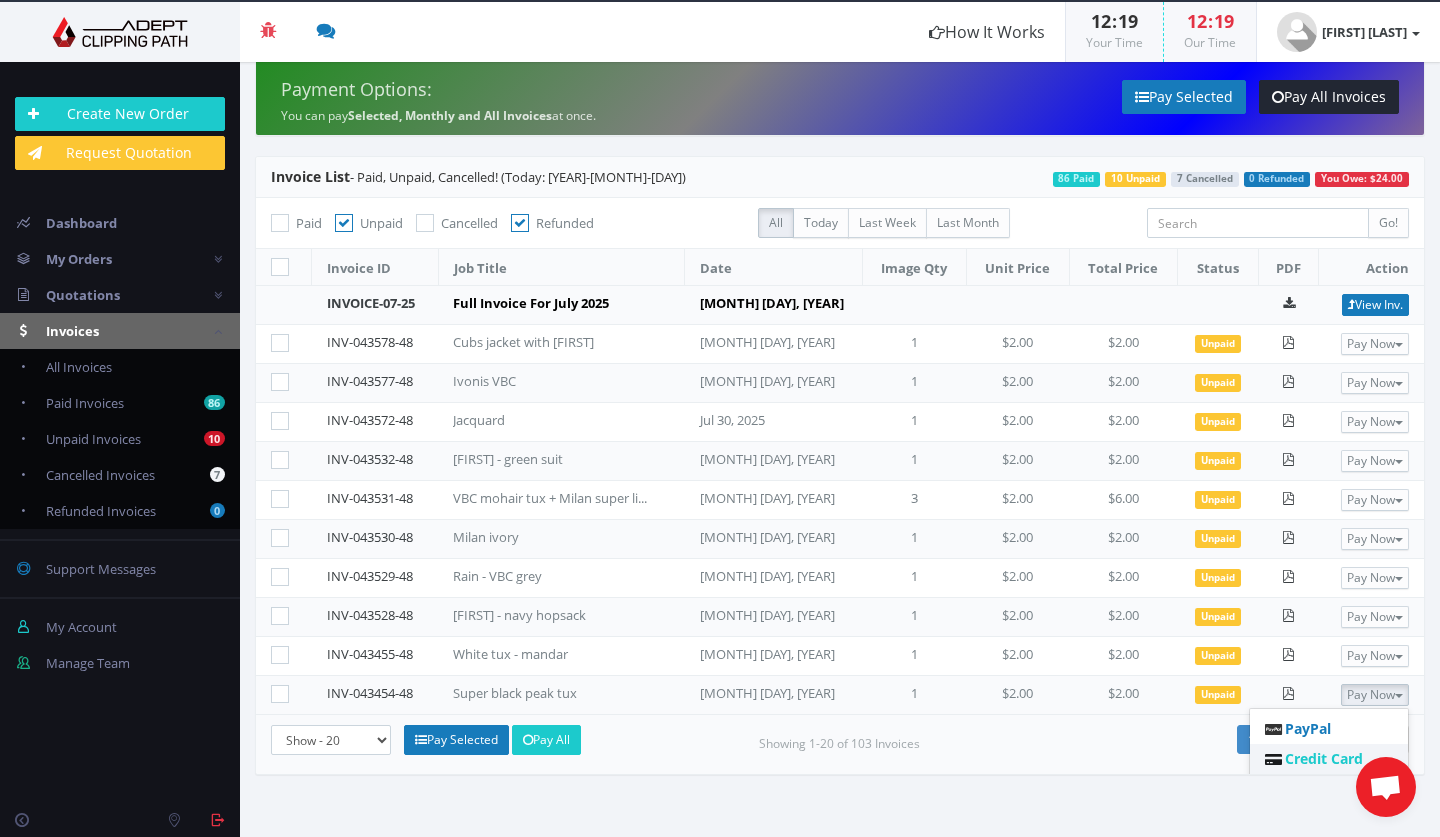 click on "Credit Card" at bounding box center (1324, 758) 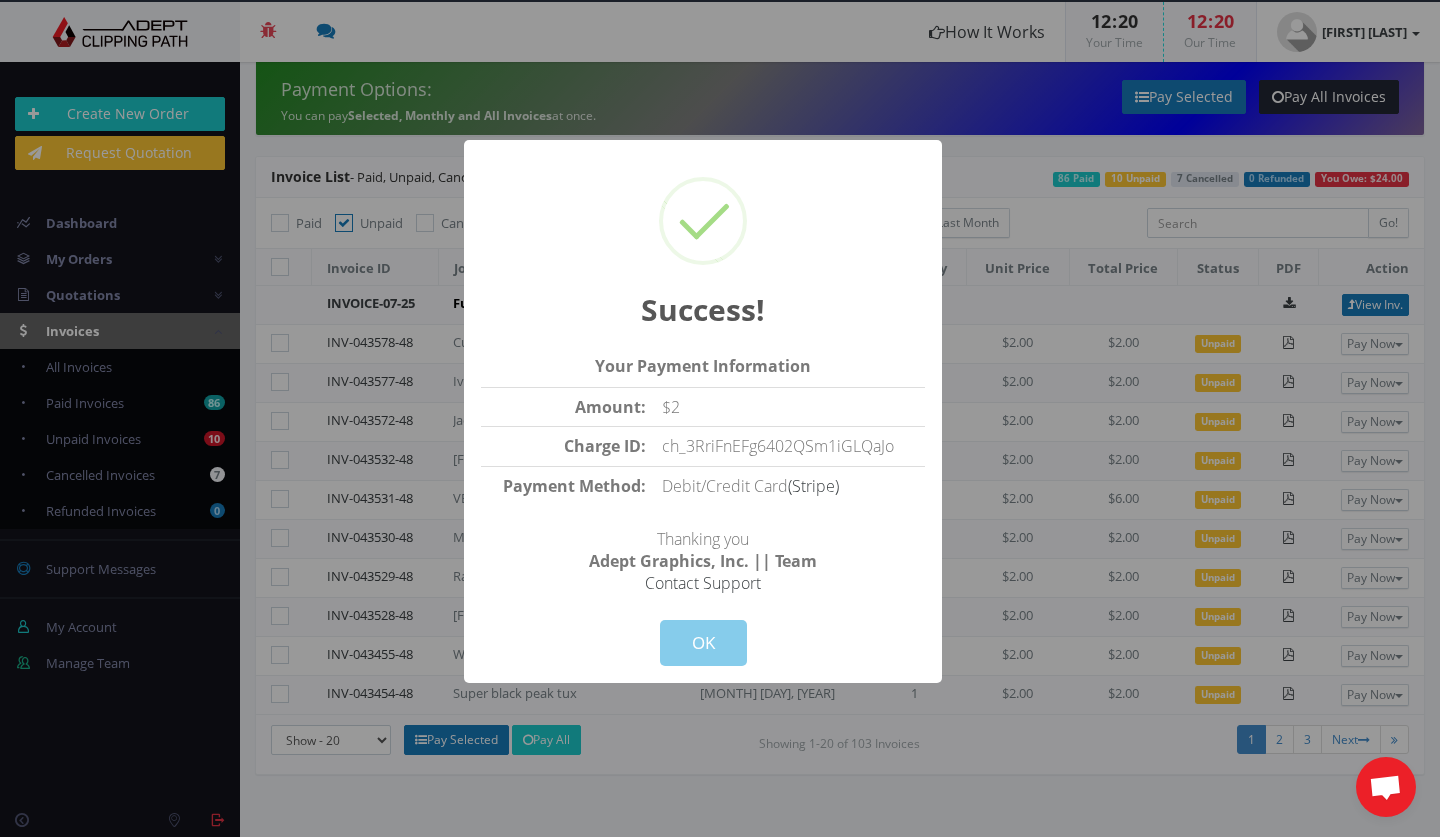 click on "OK" at bounding box center [703, 643] 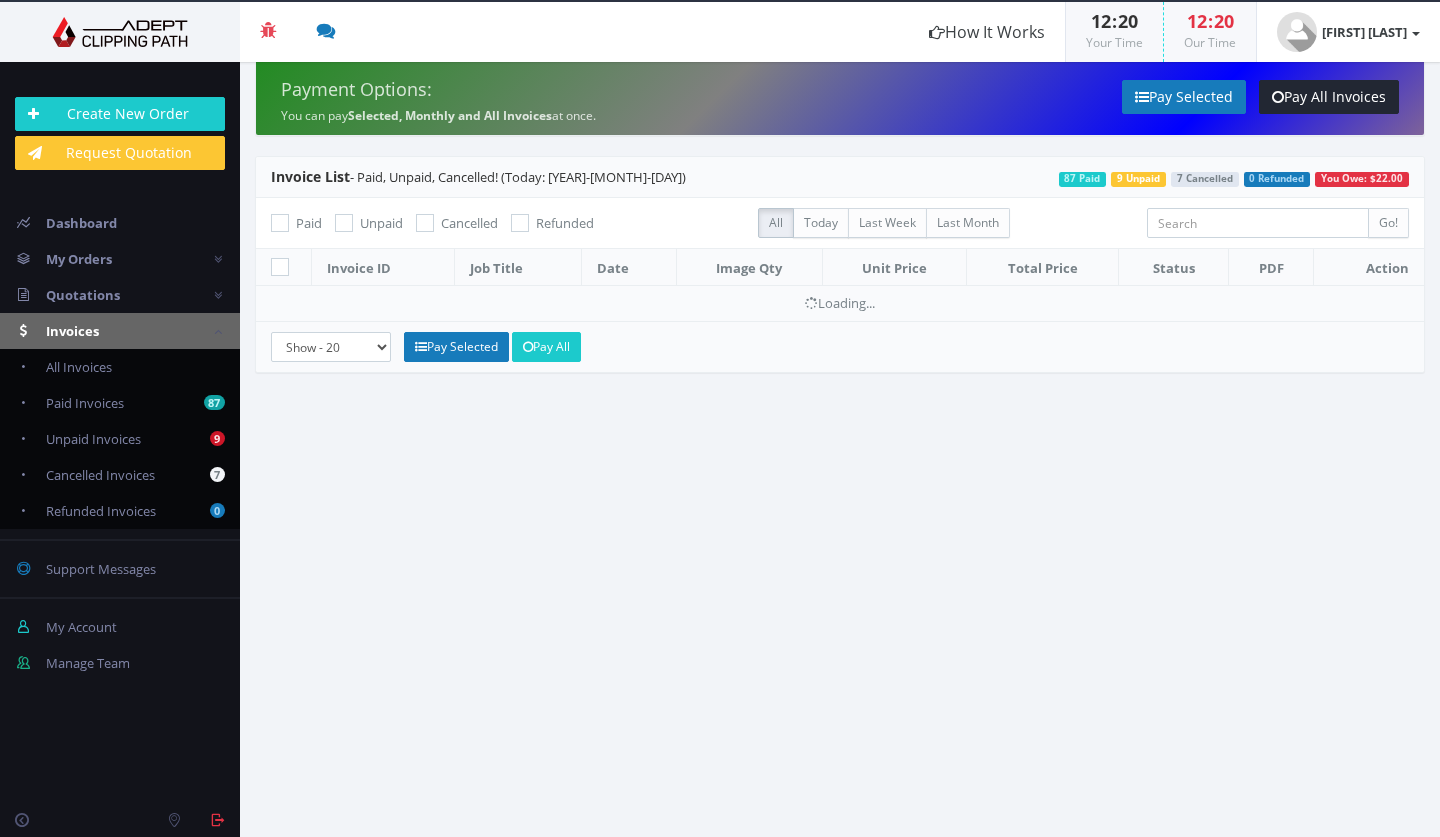 scroll, scrollTop: 0, scrollLeft: 0, axis: both 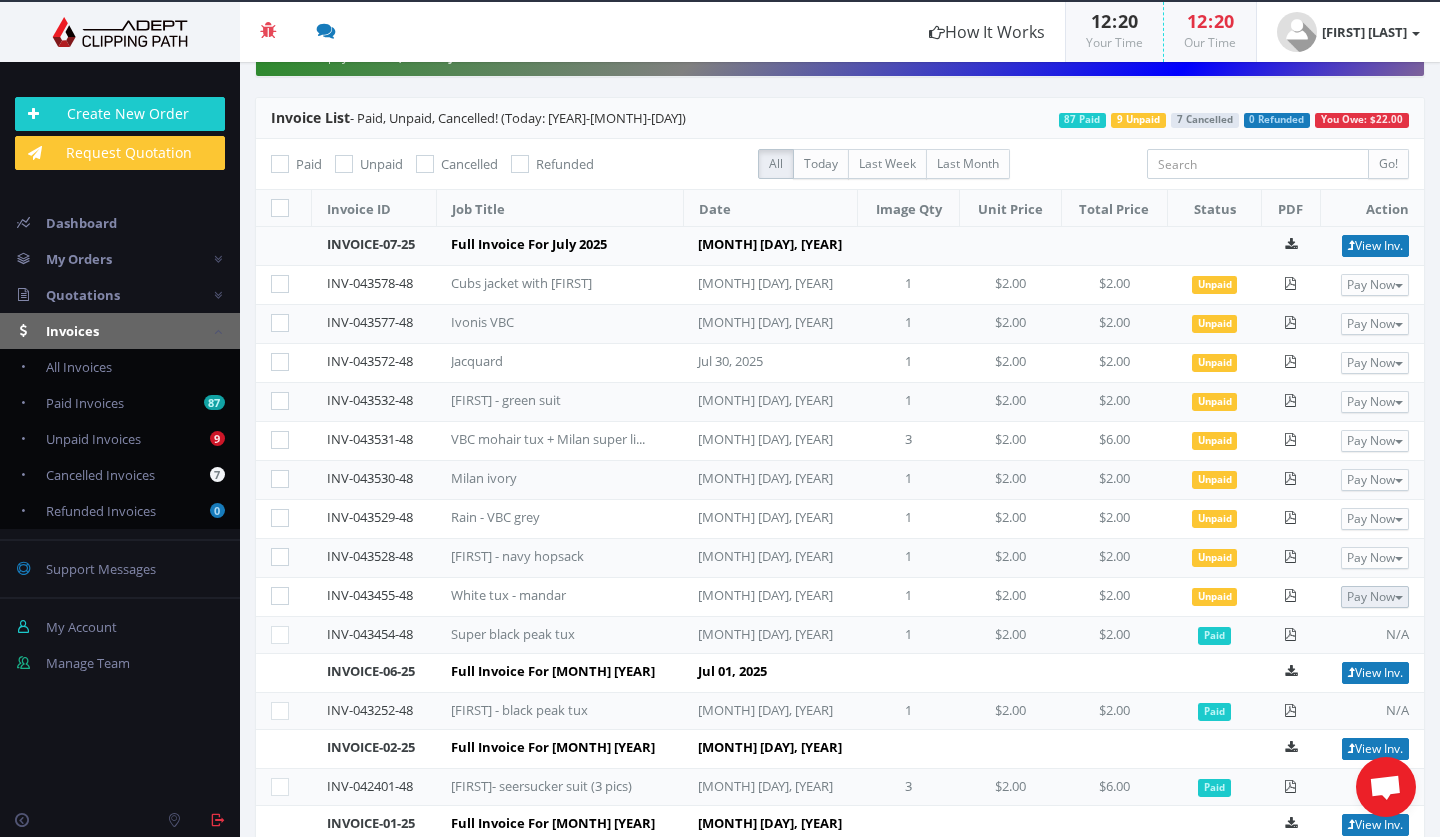 click on "Pay Now" at bounding box center [1375, 597] 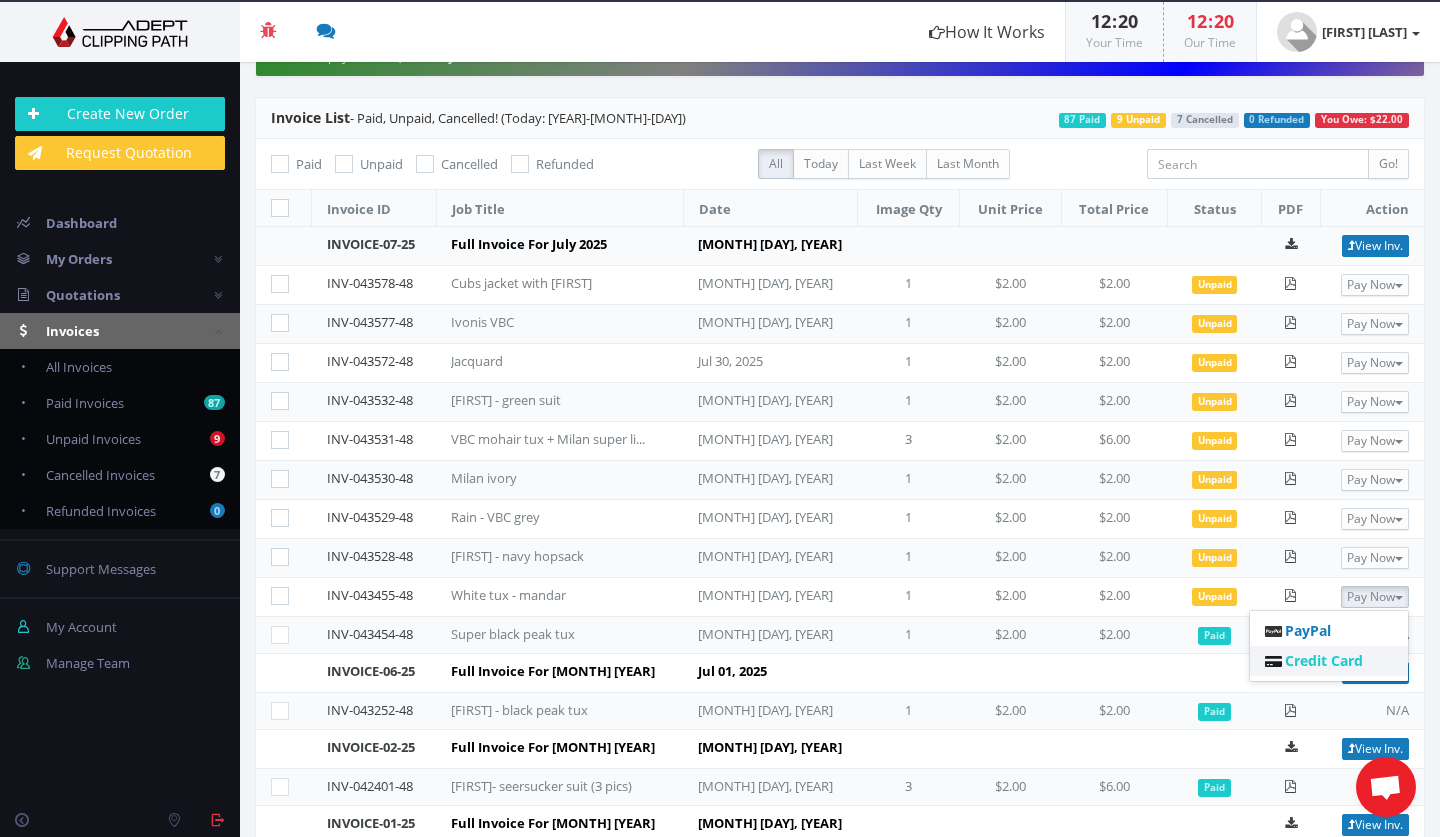 click on "Credit Card" at bounding box center [1324, 660] 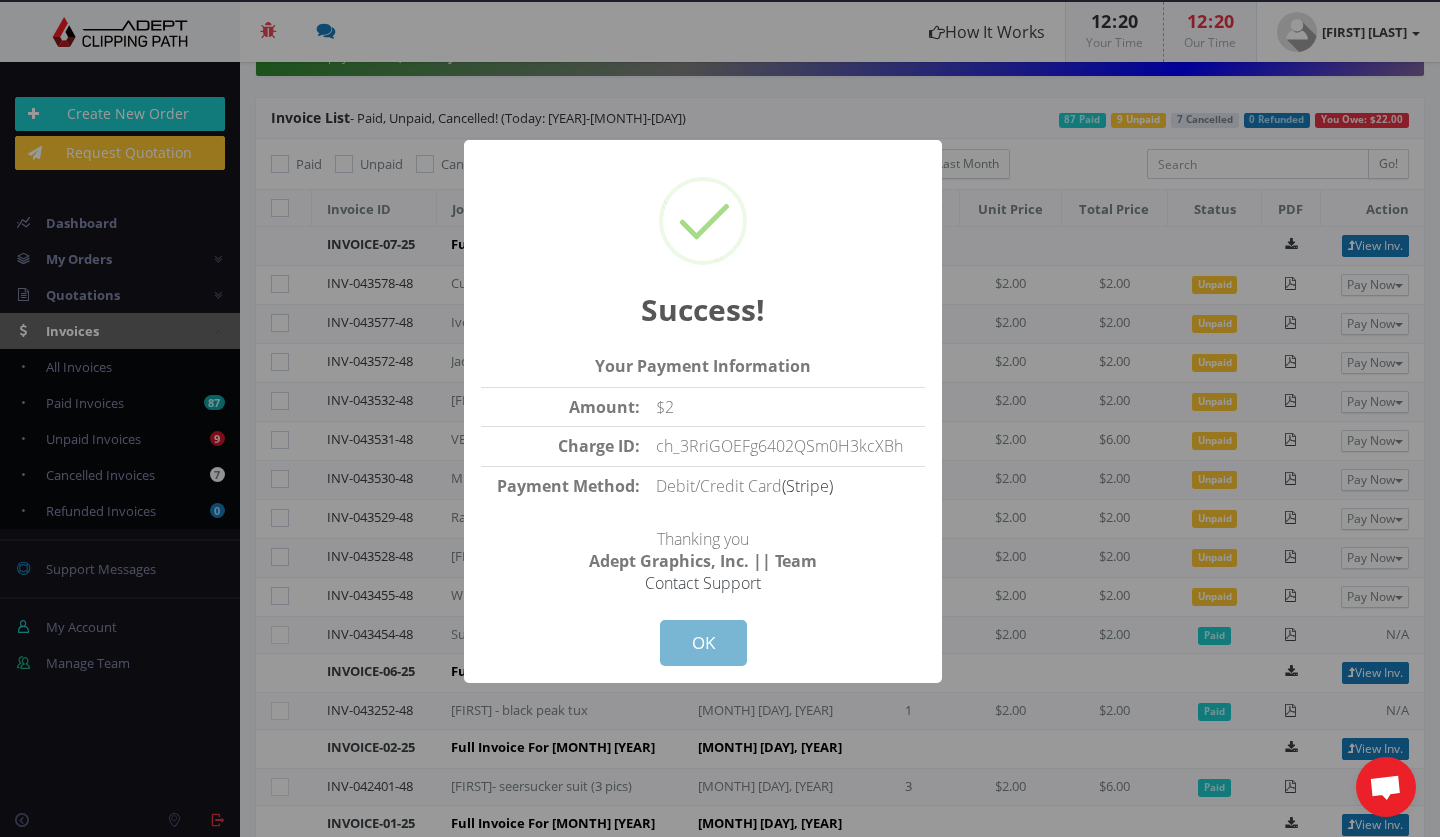 click on "OK" at bounding box center [703, 643] 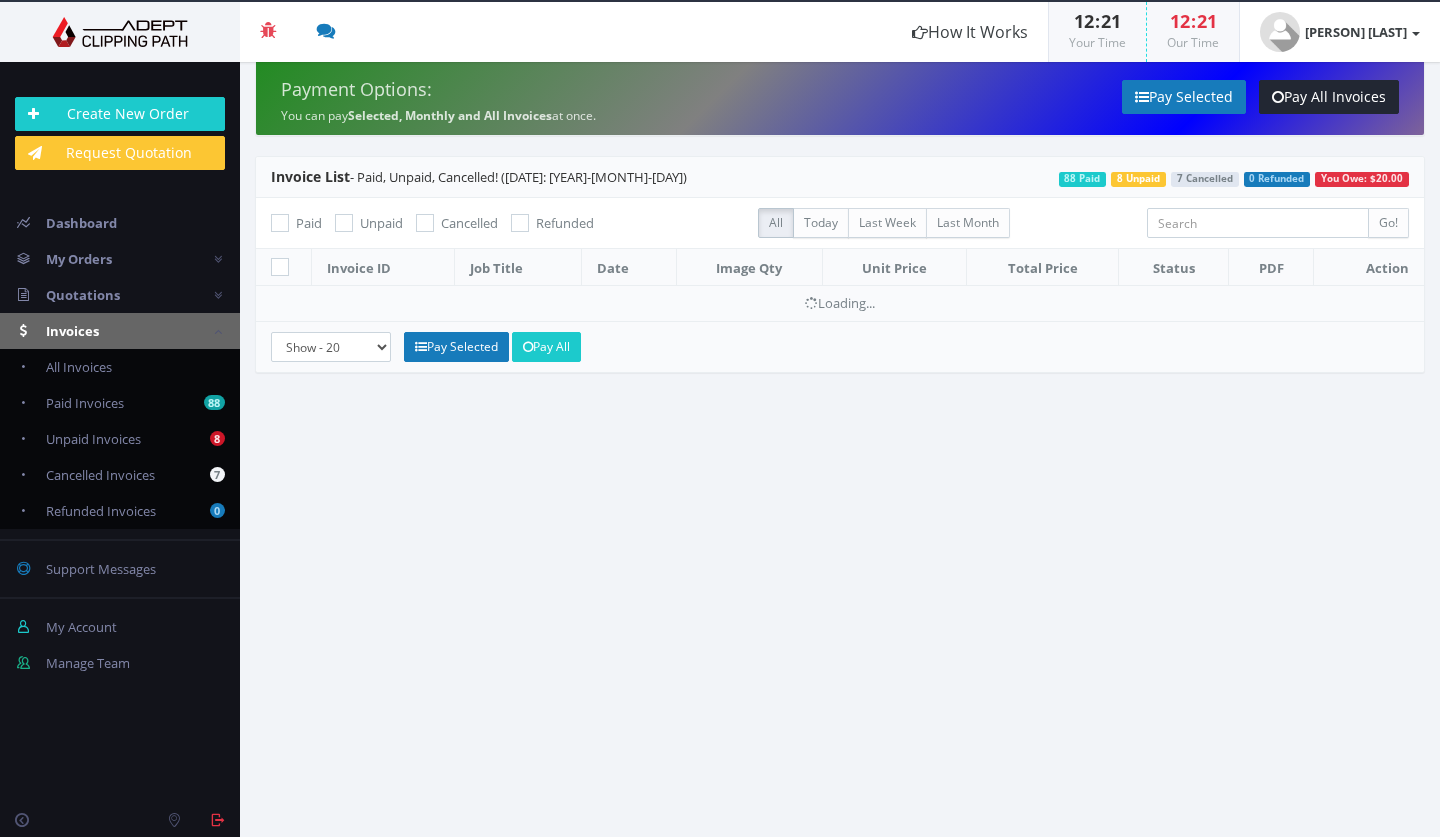 scroll, scrollTop: 0, scrollLeft: 0, axis: both 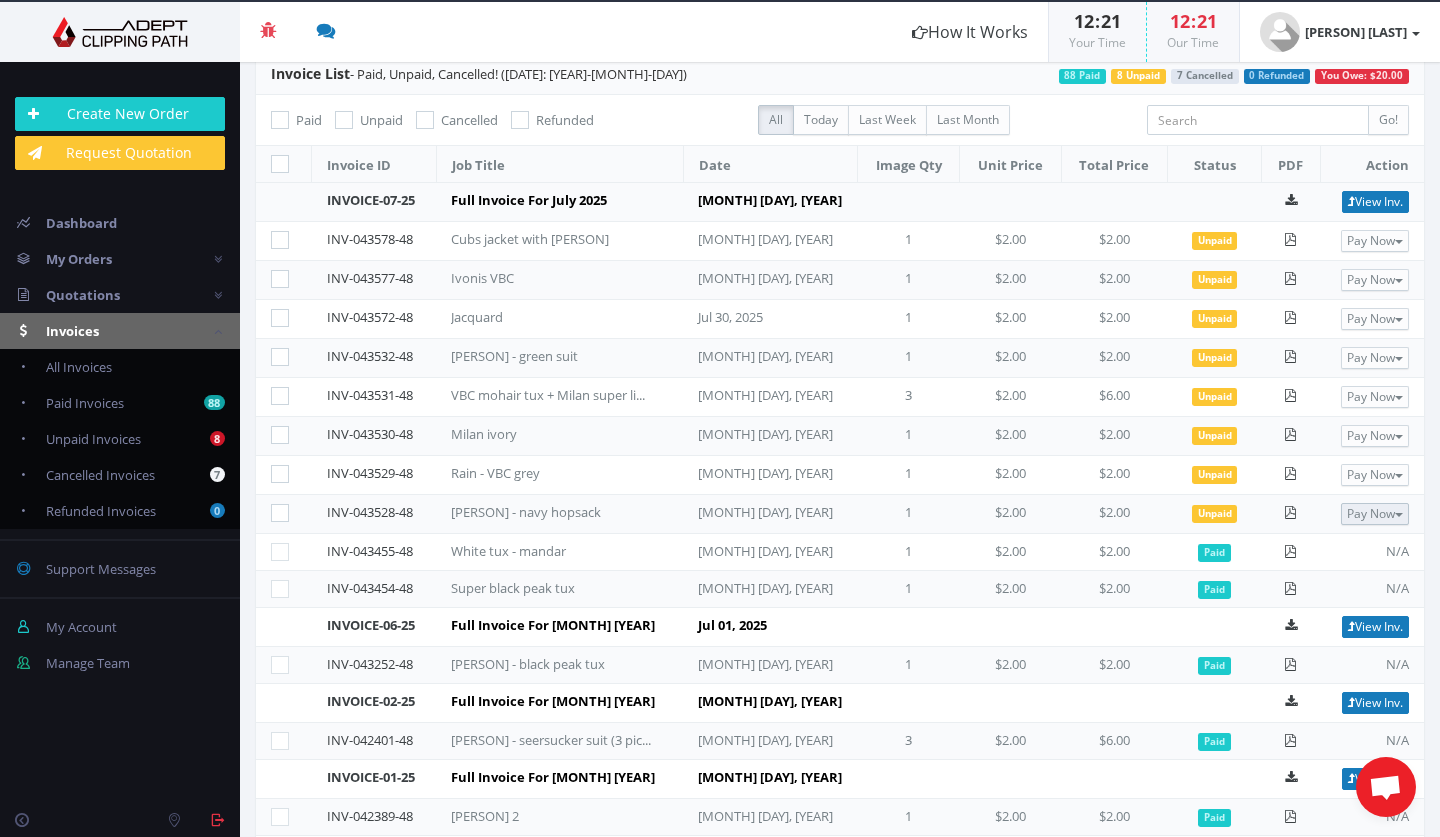 click on "Pay Now" at bounding box center [1375, 514] 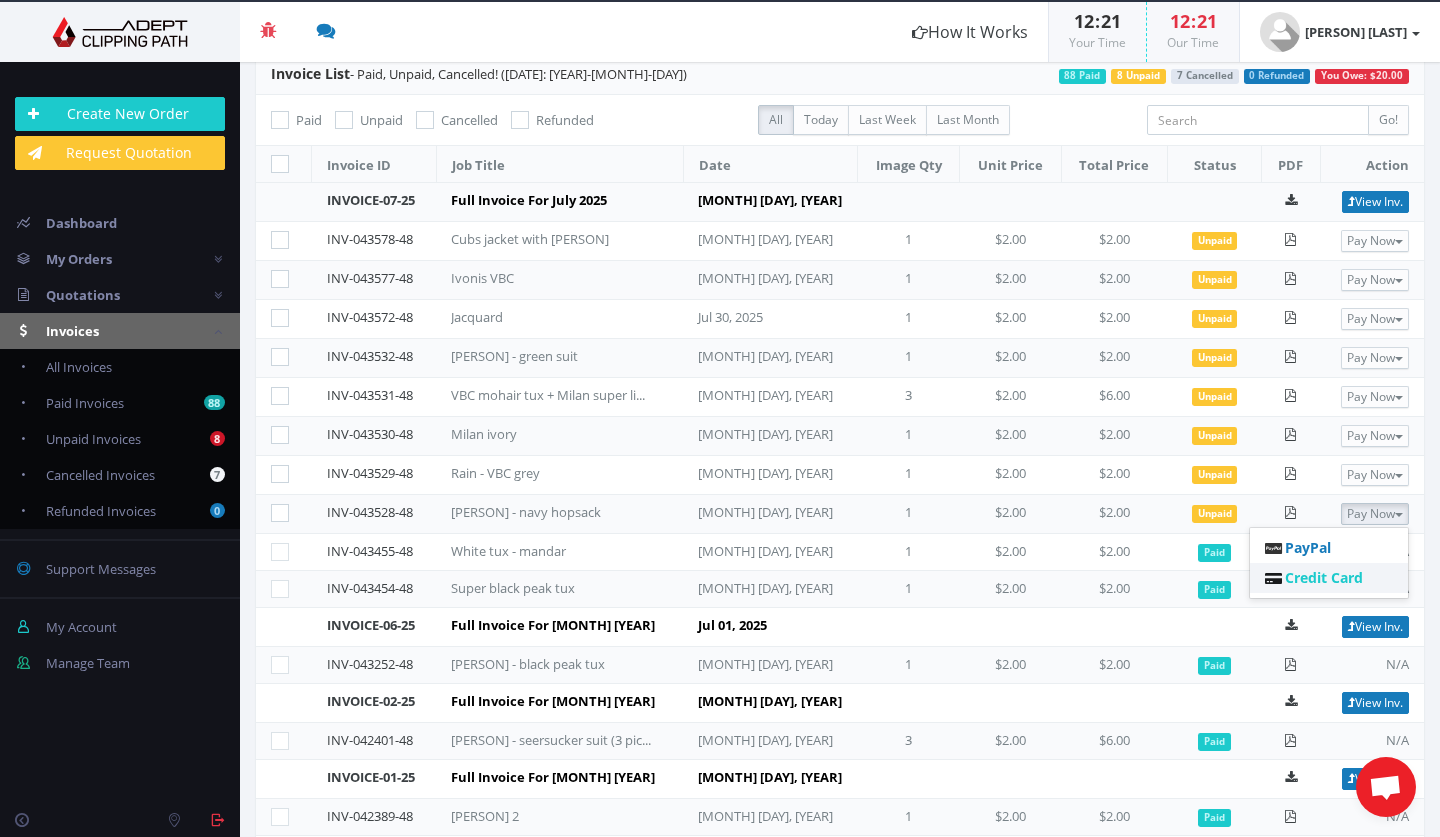 click on "Credit Card" at bounding box center (1324, 577) 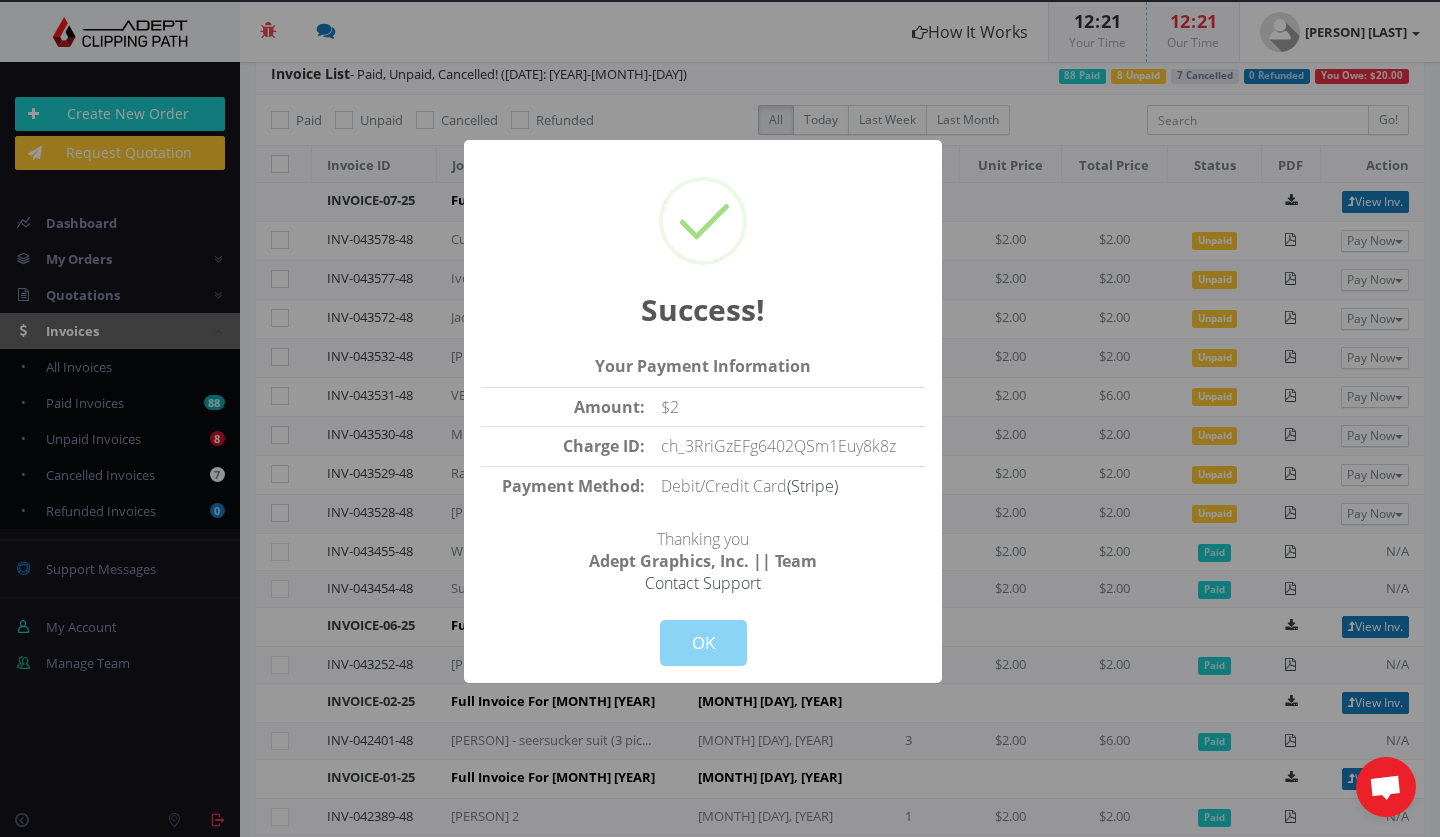 click on "OK" at bounding box center [703, 643] 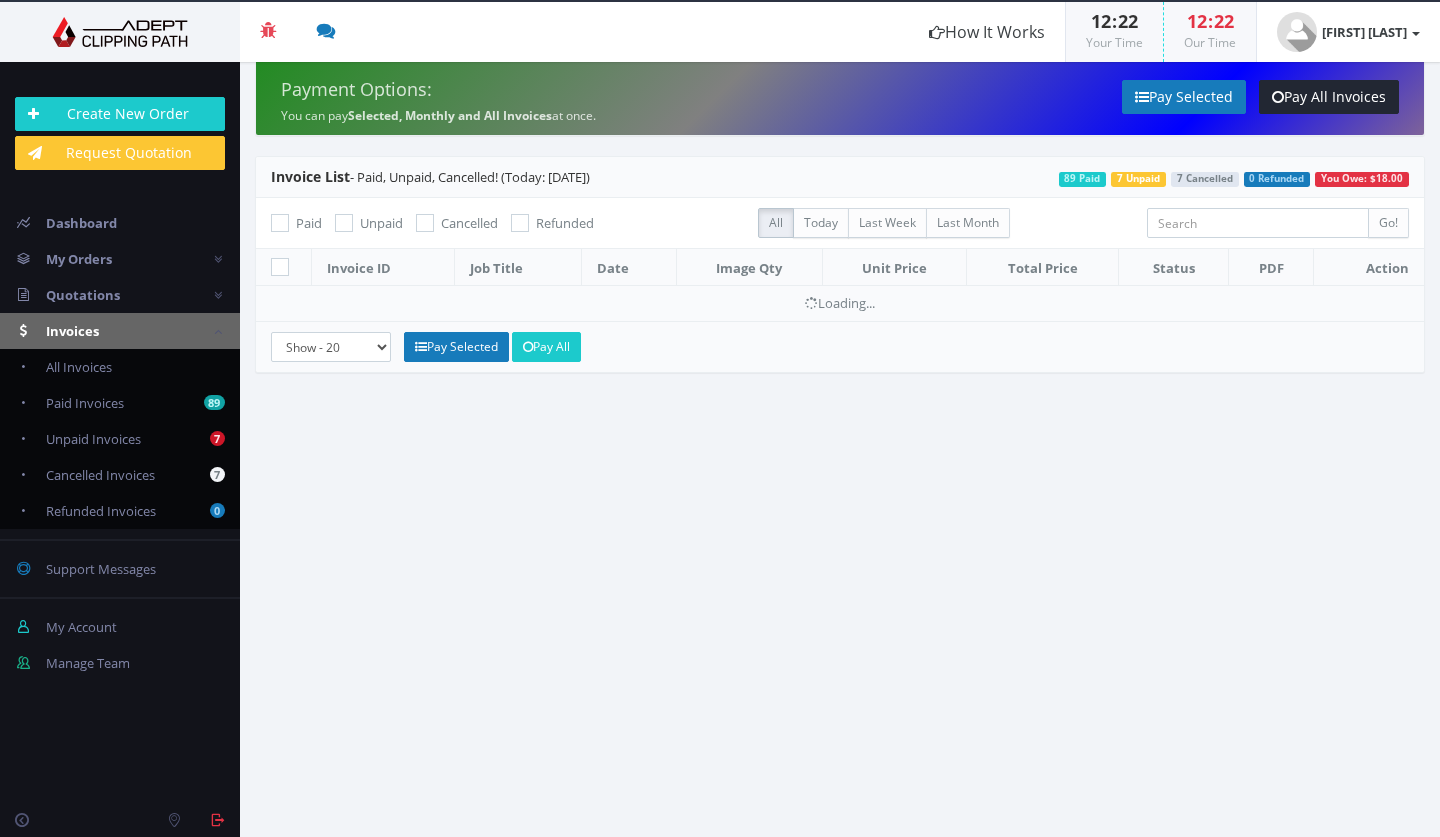 scroll, scrollTop: 0, scrollLeft: 0, axis: both 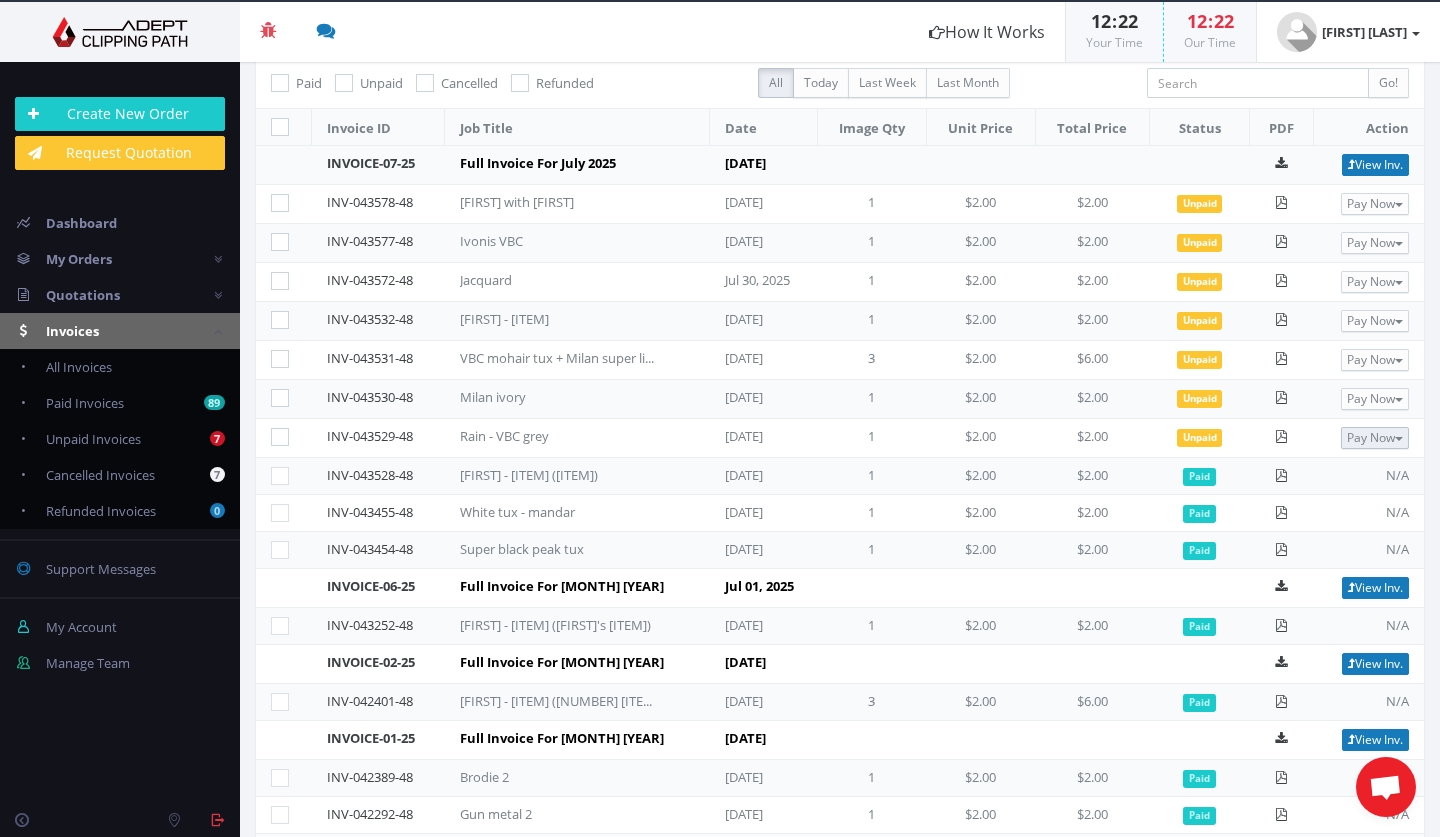 click on "Pay Now" at bounding box center [1375, 438] 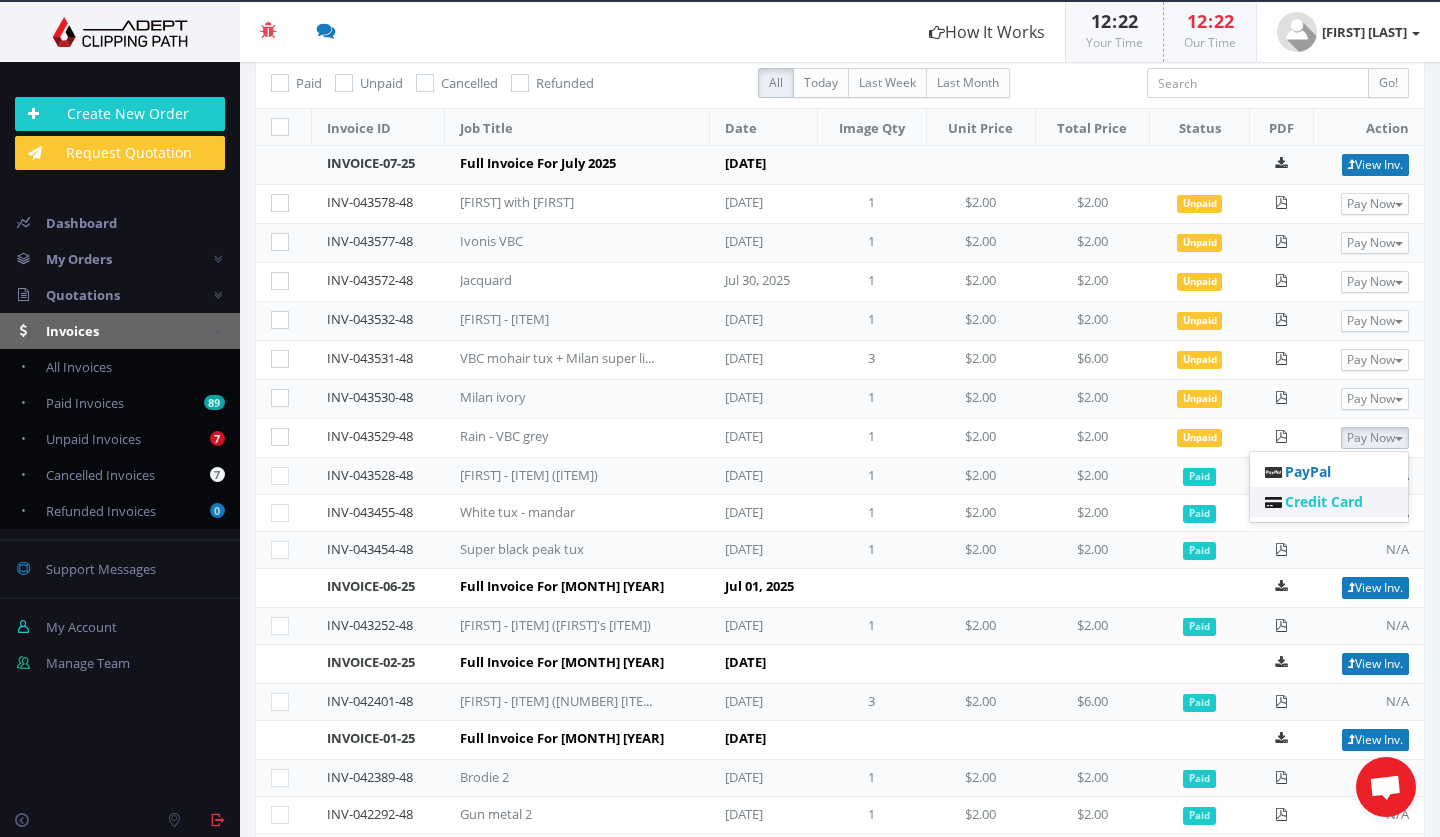 click on "Credit Card" at bounding box center (1324, 501) 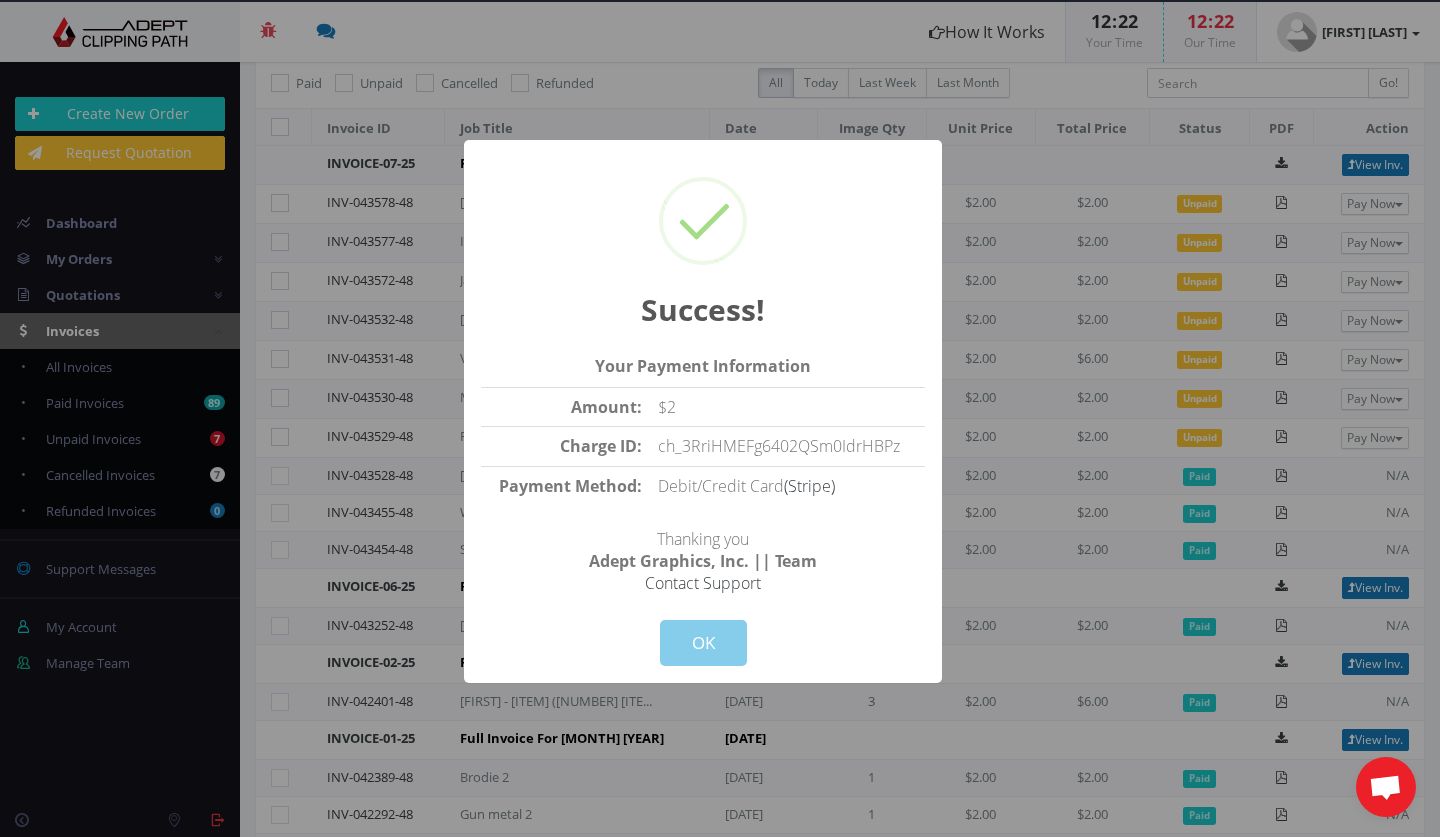 click on "OK" at bounding box center (703, 643) 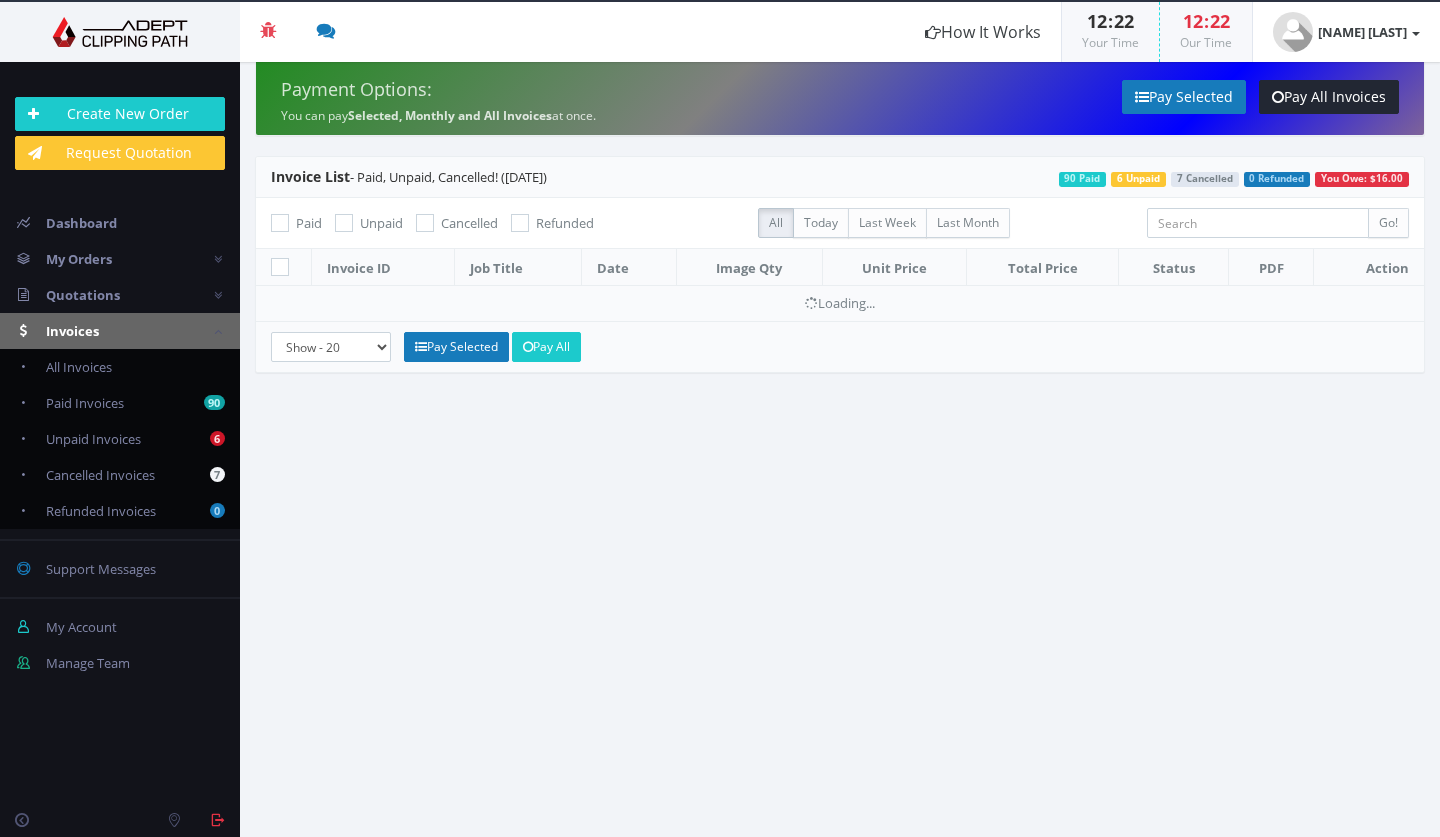 scroll, scrollTop: 0, scrollLeft: 0, axis: both 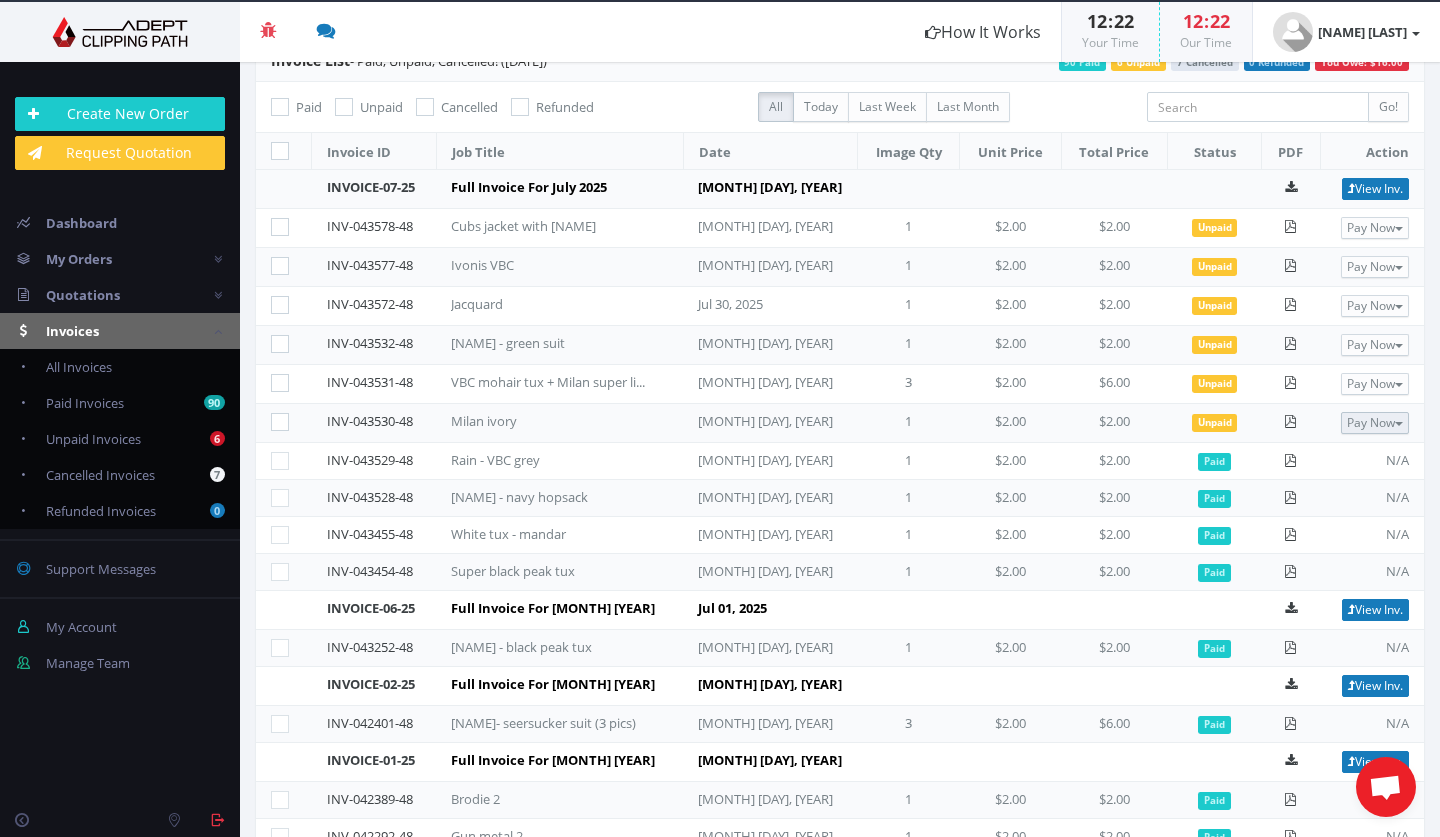 click on "Pay Now" at bounding box center (1375, 423) 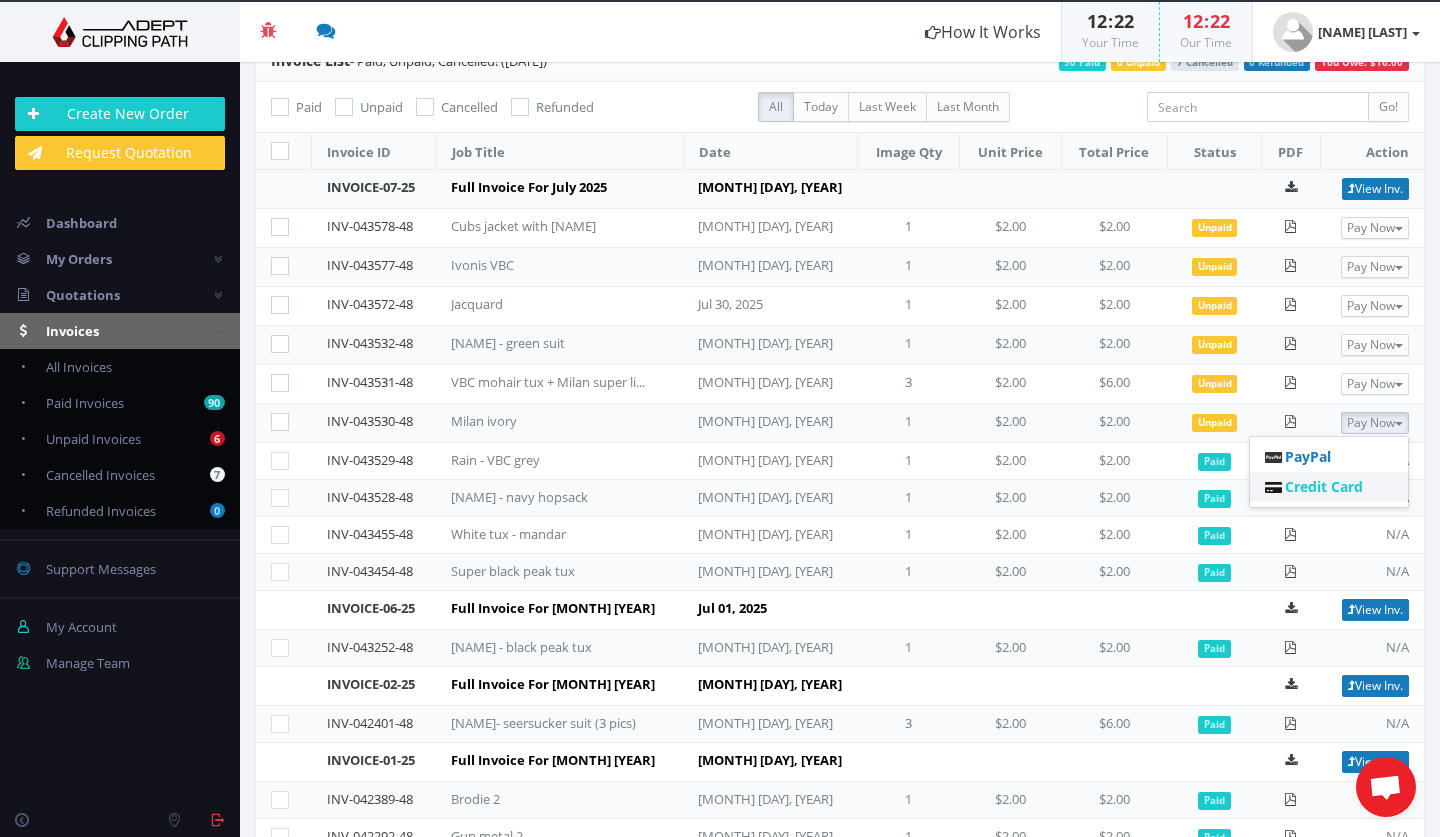 click on "Credit Card" at bounding box center [1324, 486] 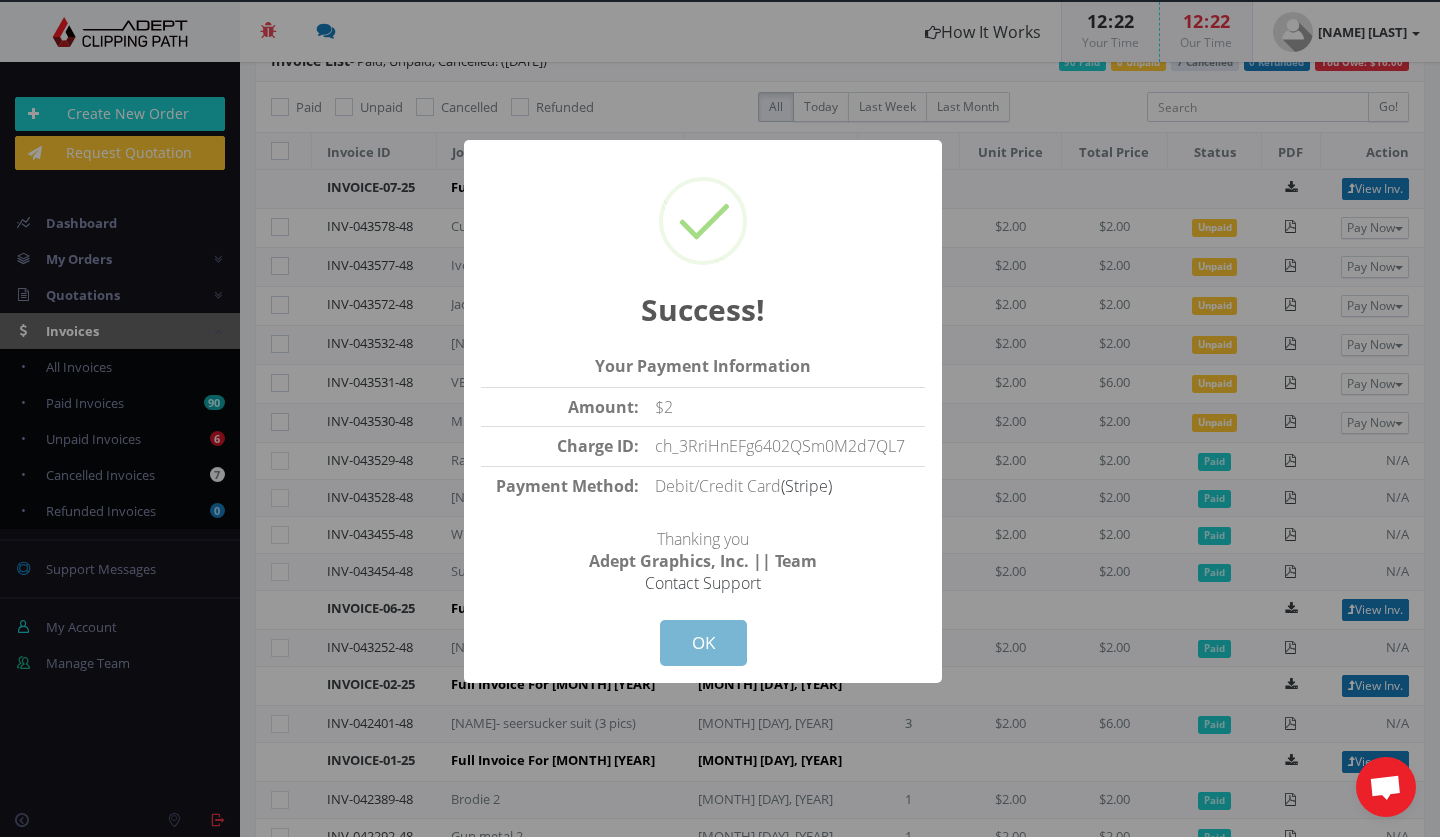 click on "OK" at bounding box center [703, 643] 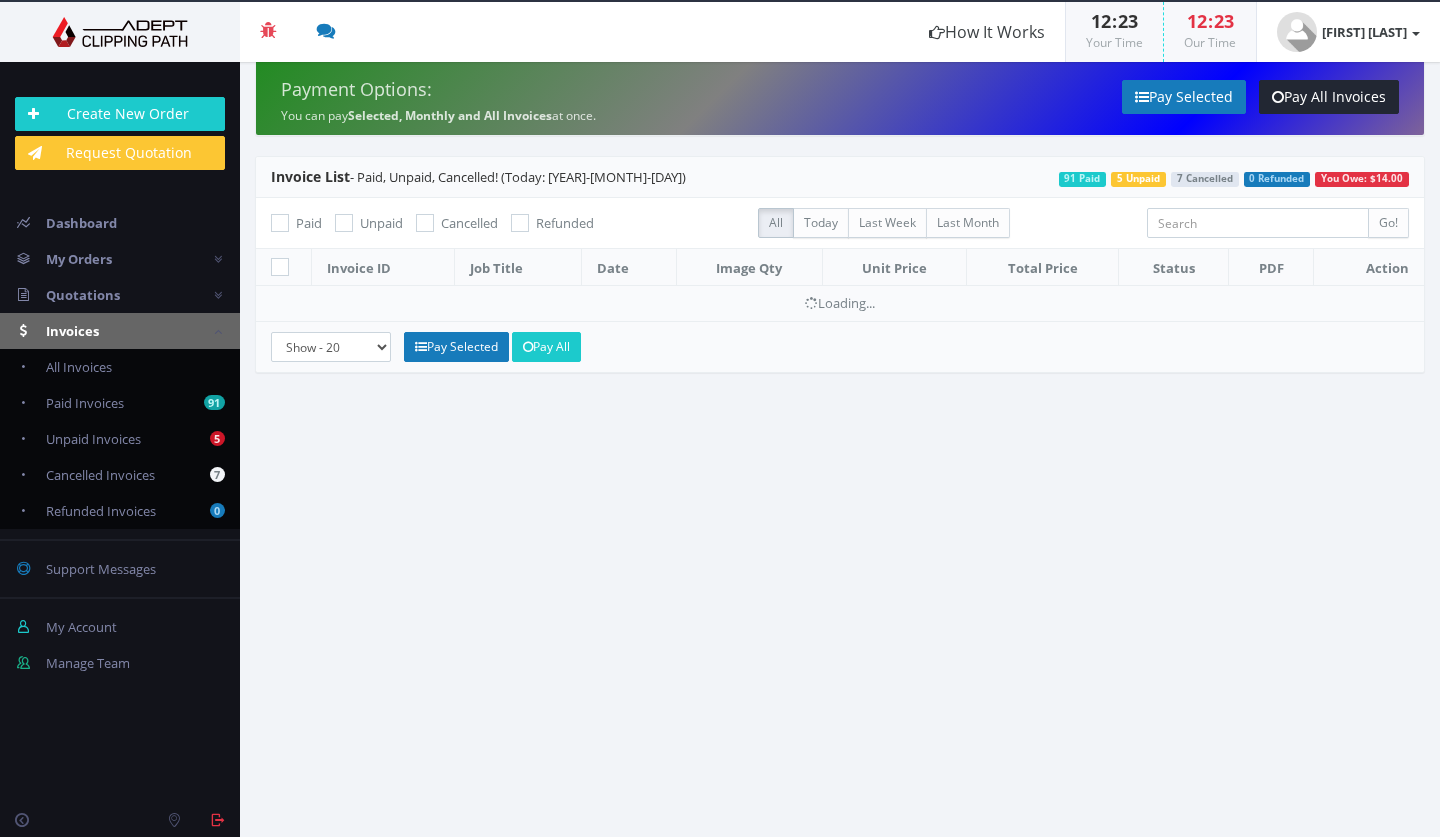 scroll, scrollTop: 0, scrollLeft: 0, axis: both 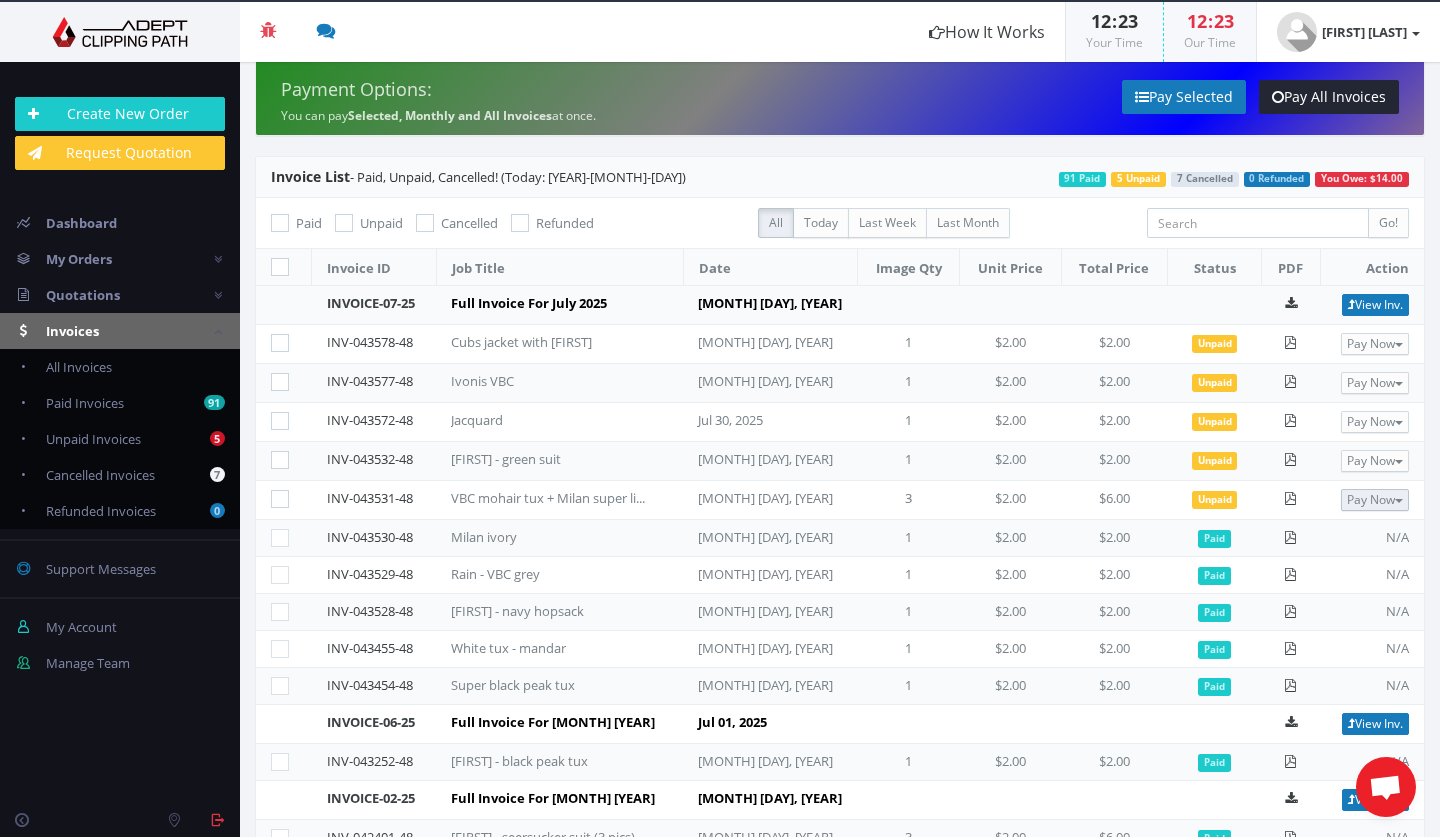 click on "Pay Now" at bounding box center [1375, 500] 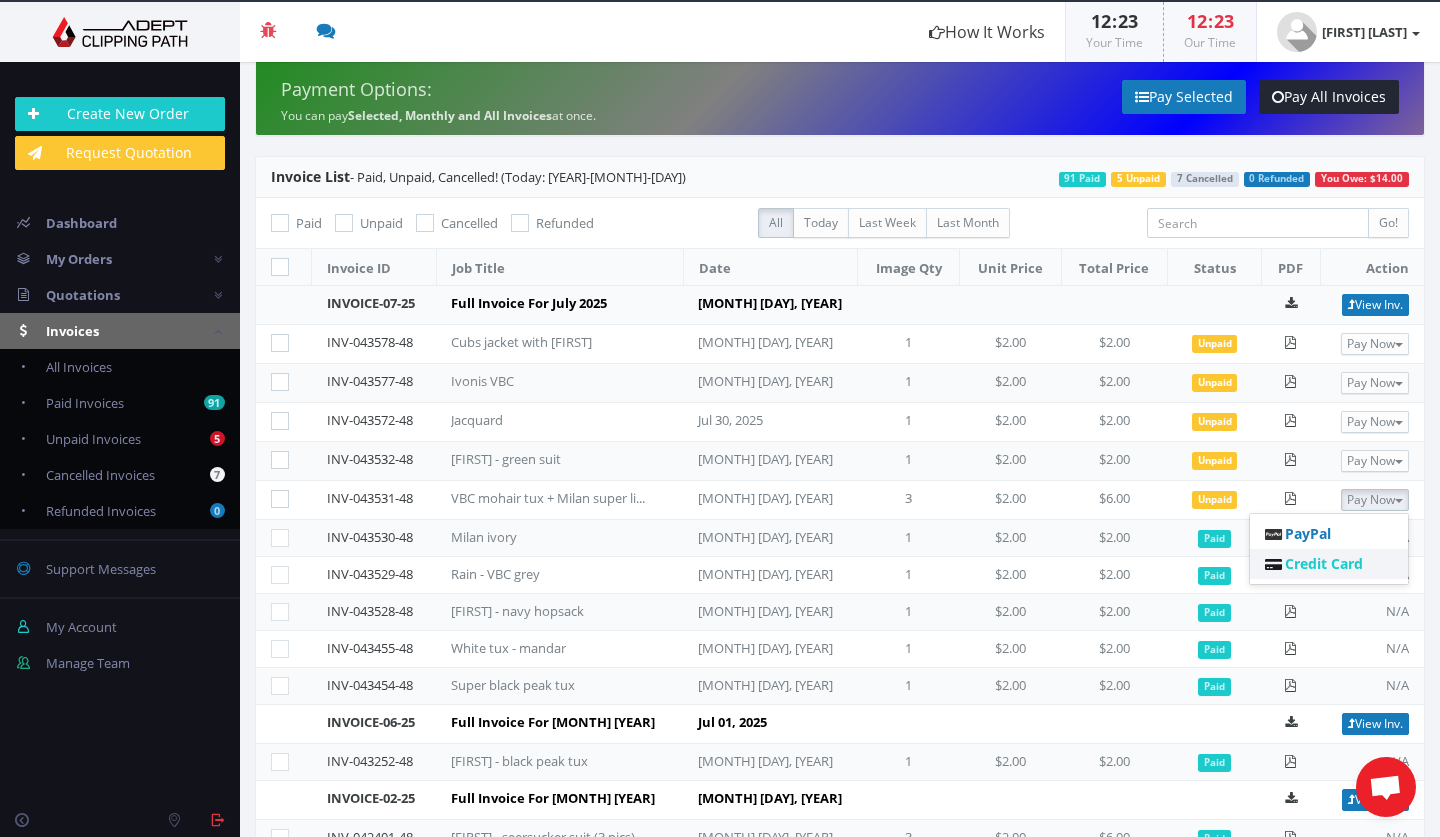 click on "Credit Card" at bounding box center (1324, 563) 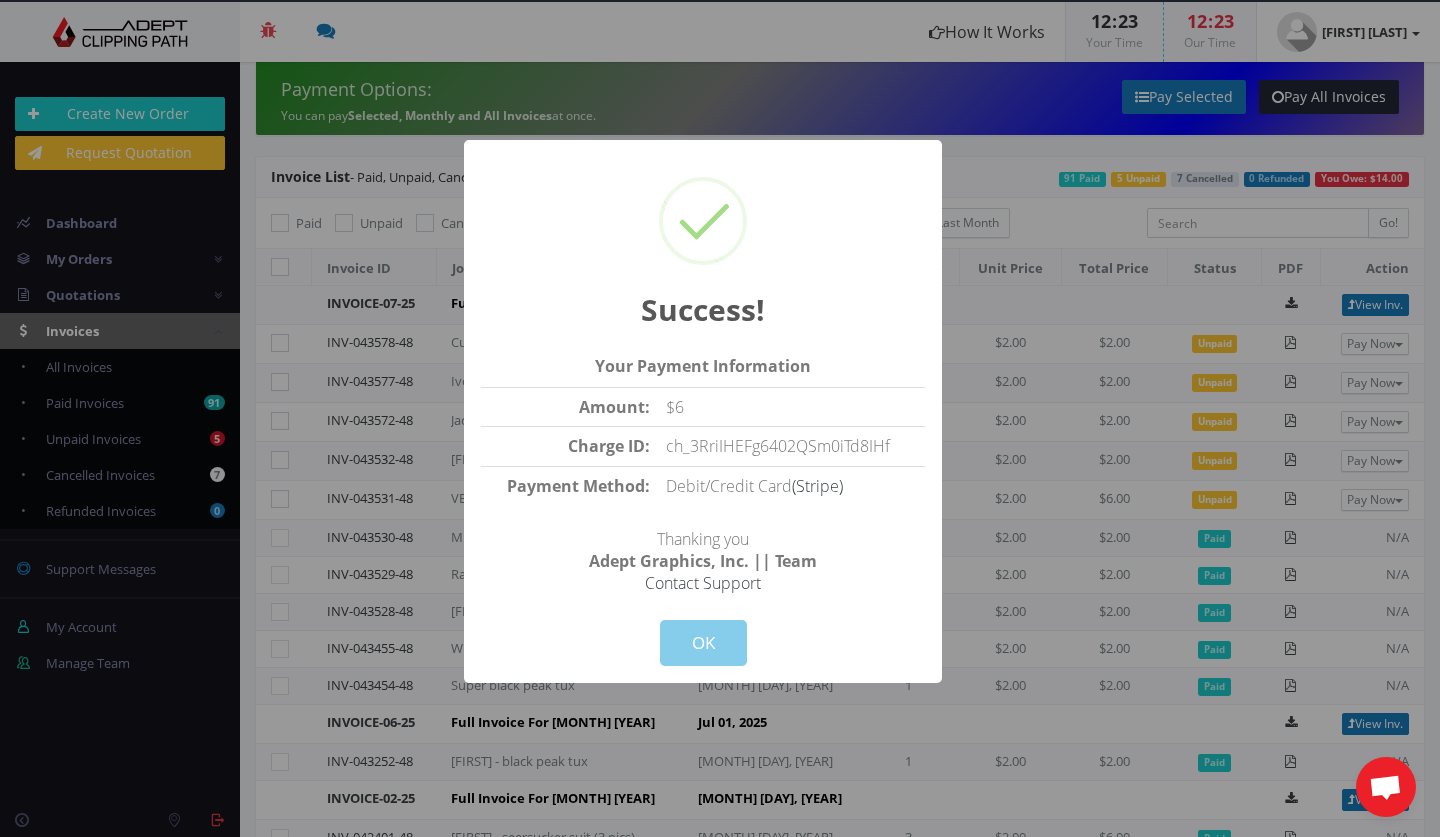 click on "OK" at bounding box center (703, 643) 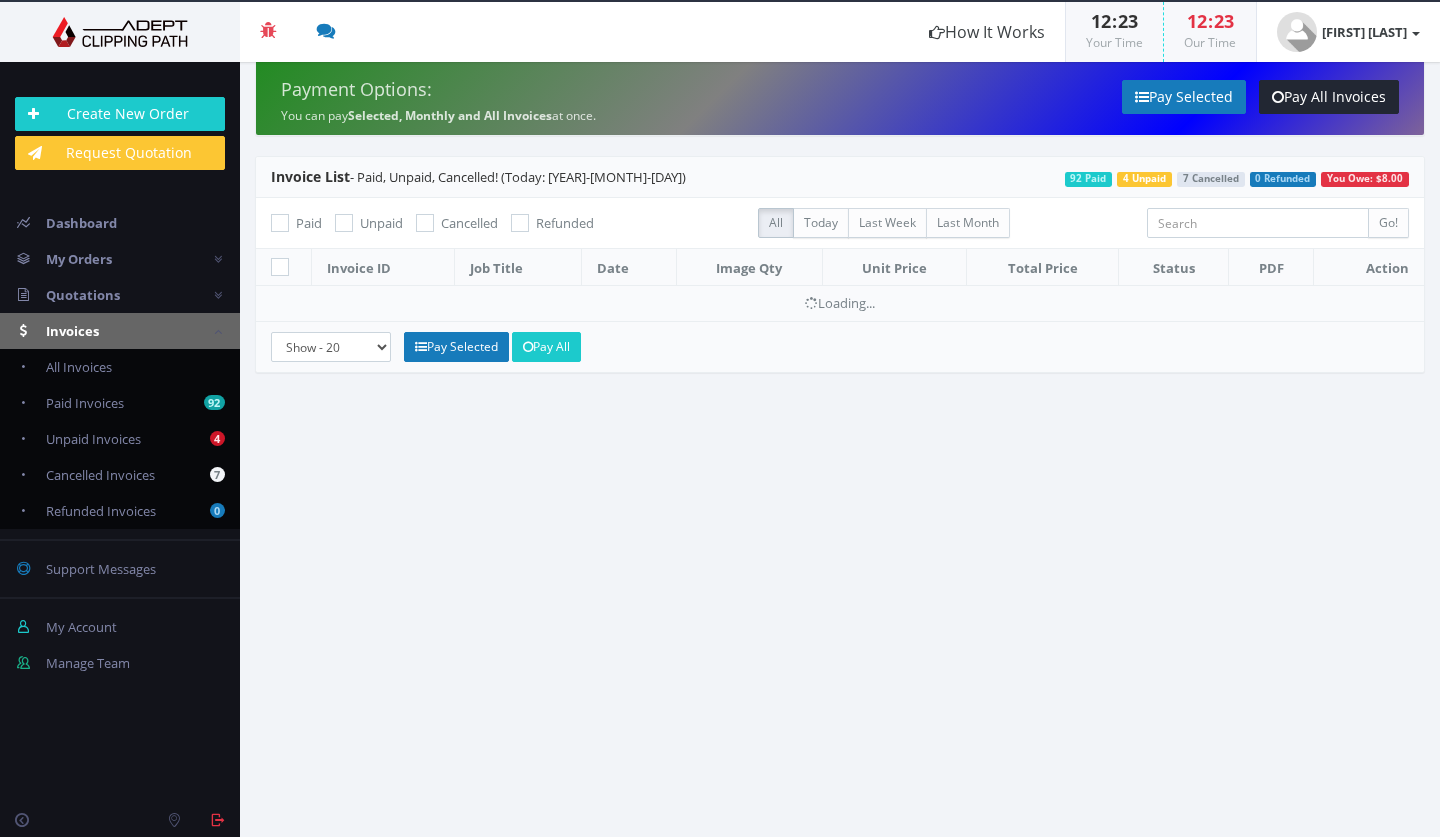 scroll, scrollTop: 0, scrollLeft: 0, axis: both 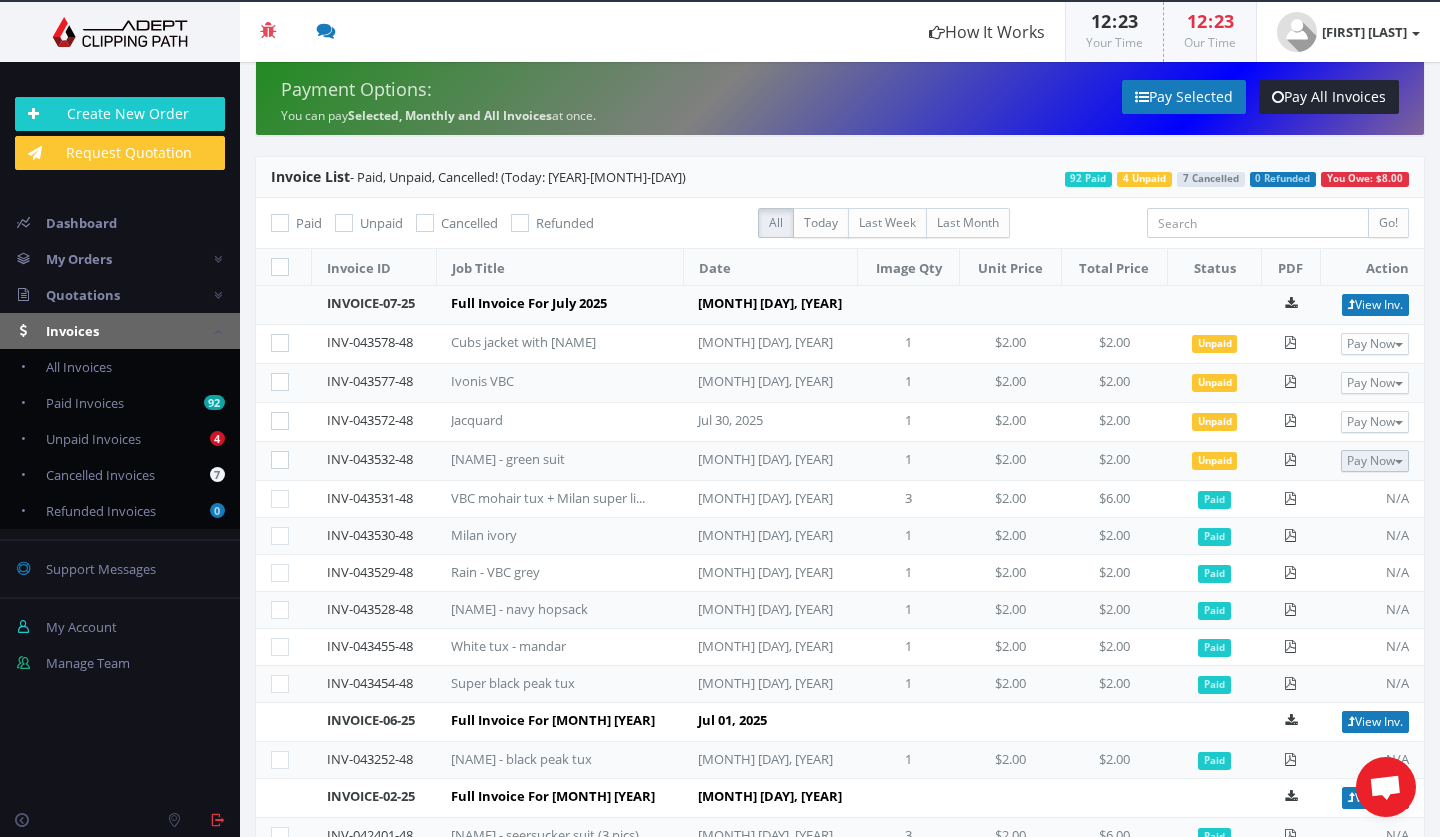 click on "Pay Now" at bounding box center (1375, 461) 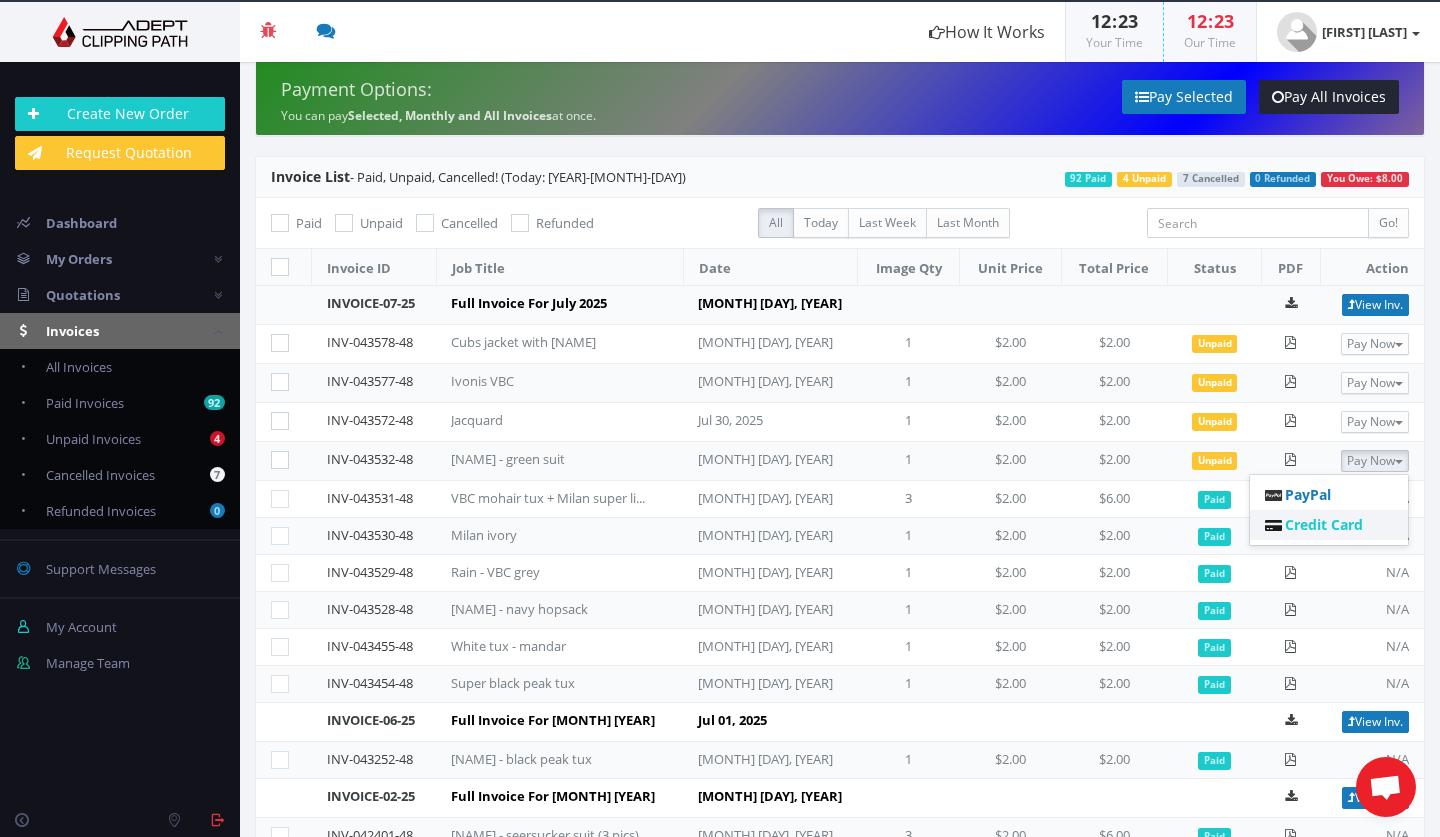 click on "Credit Card" at bounding box center [1324, 524] 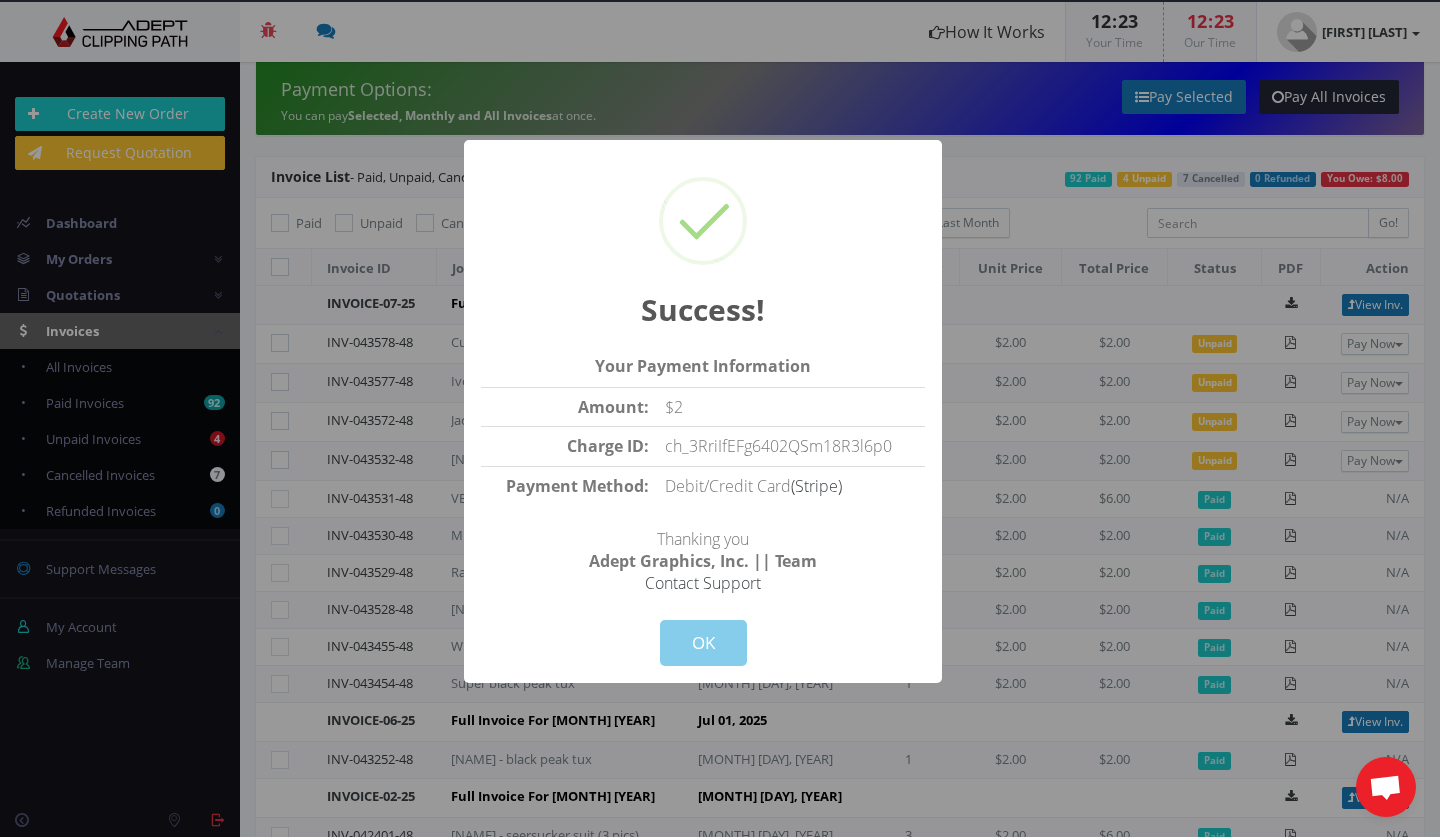 click on "OK" at bounding box center (703, 643) 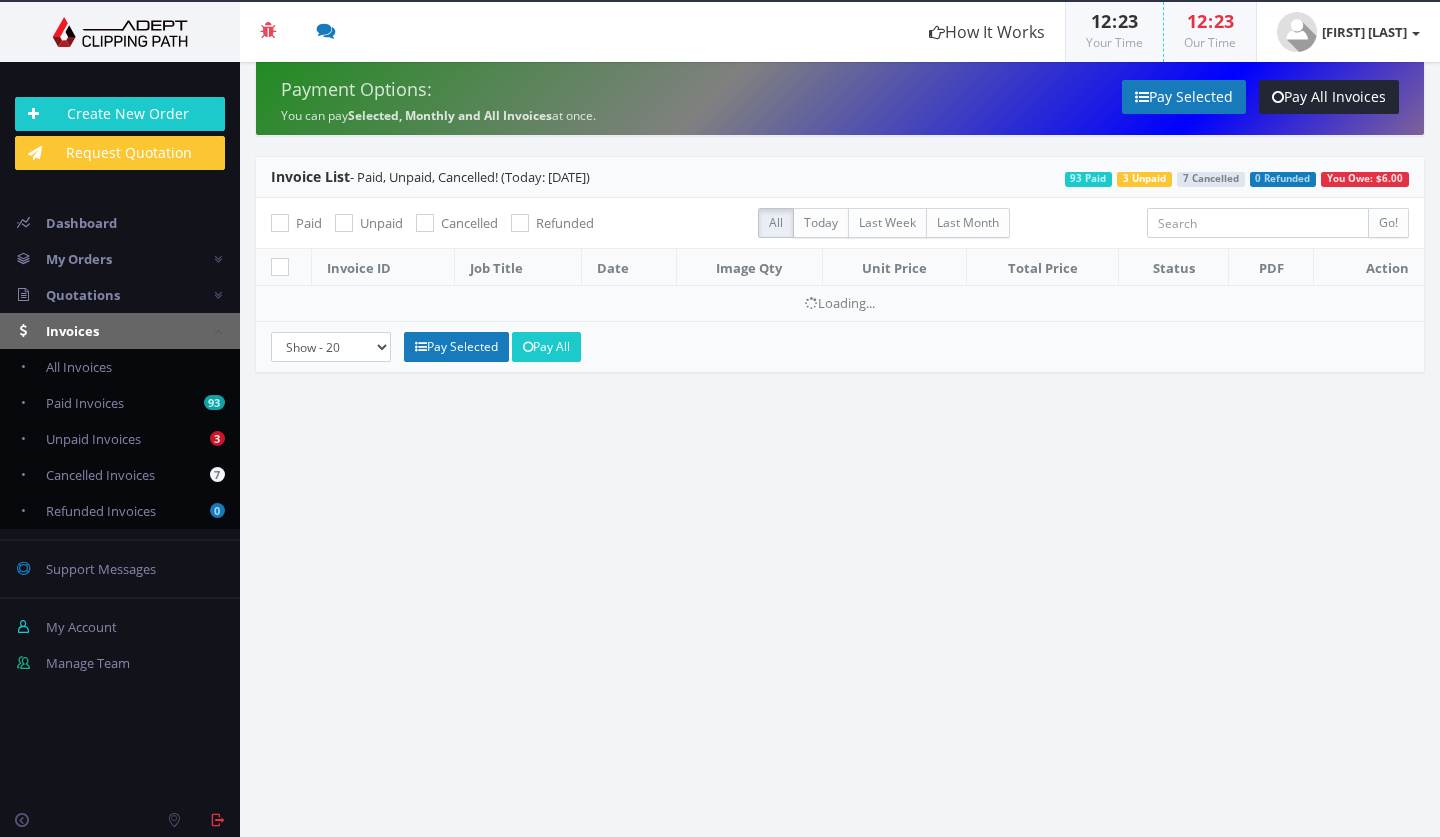 scroll, scrollTop: 0, scrollLeft: 0, axis: both 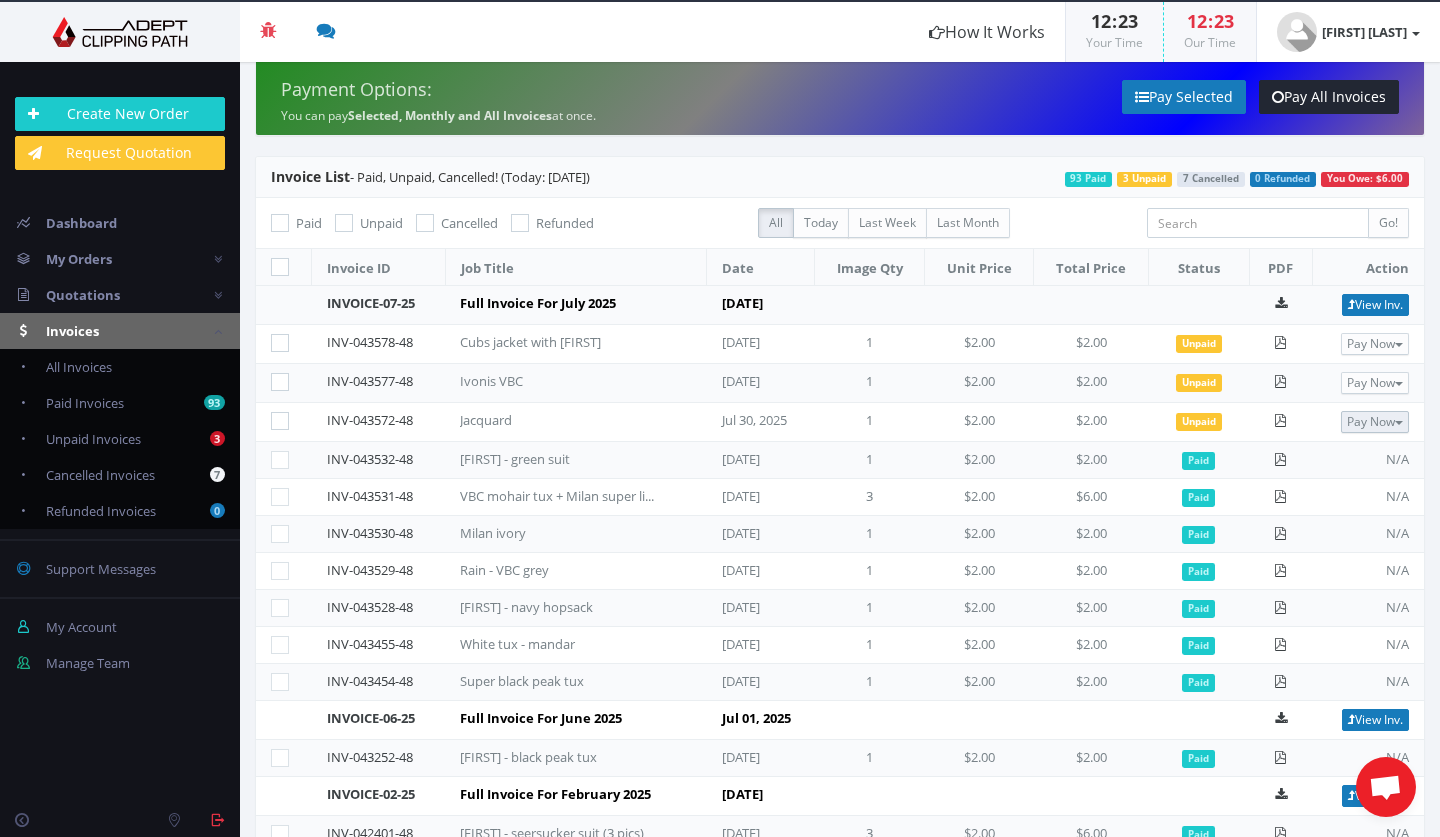 click on "Pay Now" at bounding box center [1375, 422] 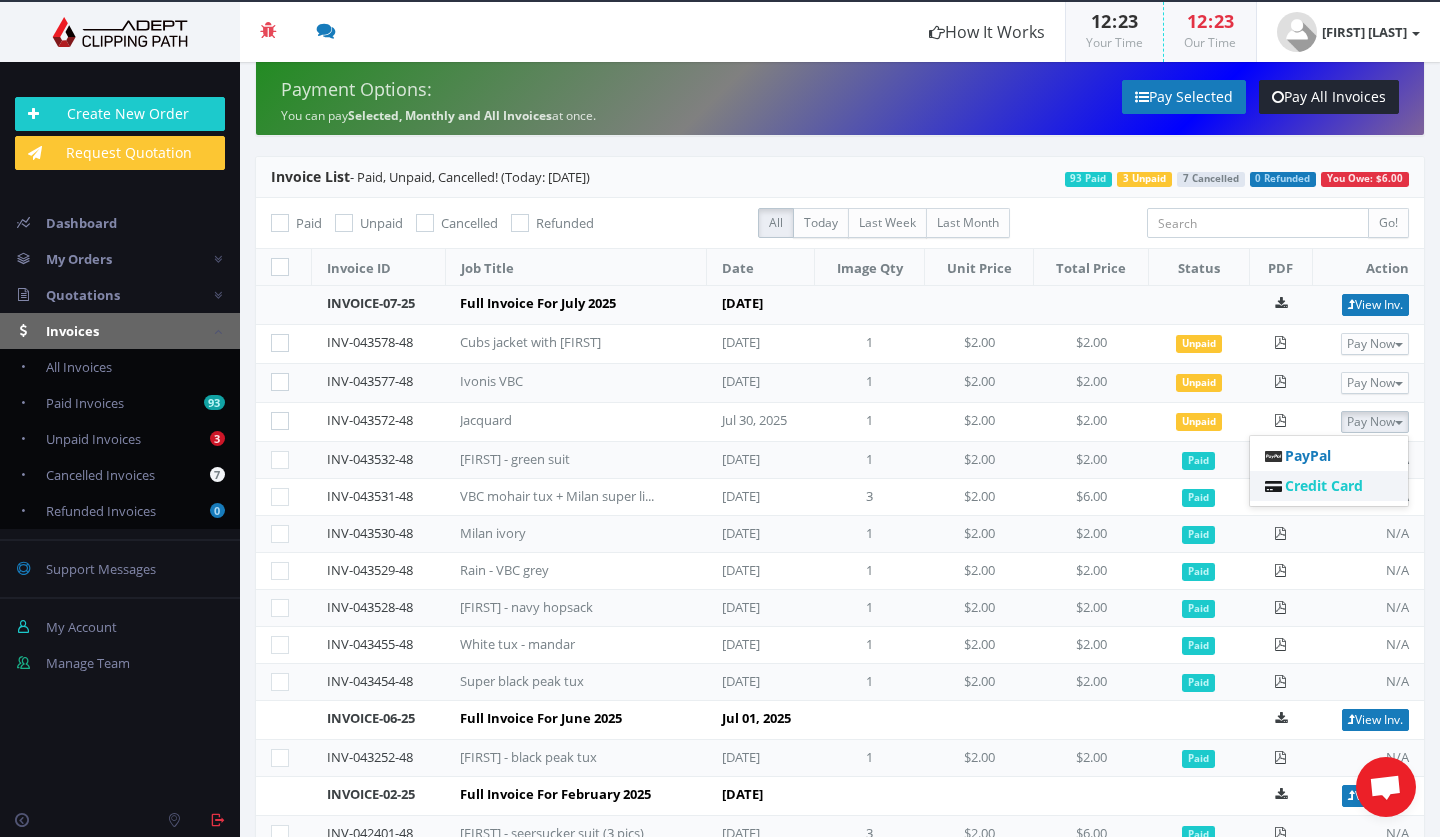 click on "Credit Card" at bounding box center (1324, 485) 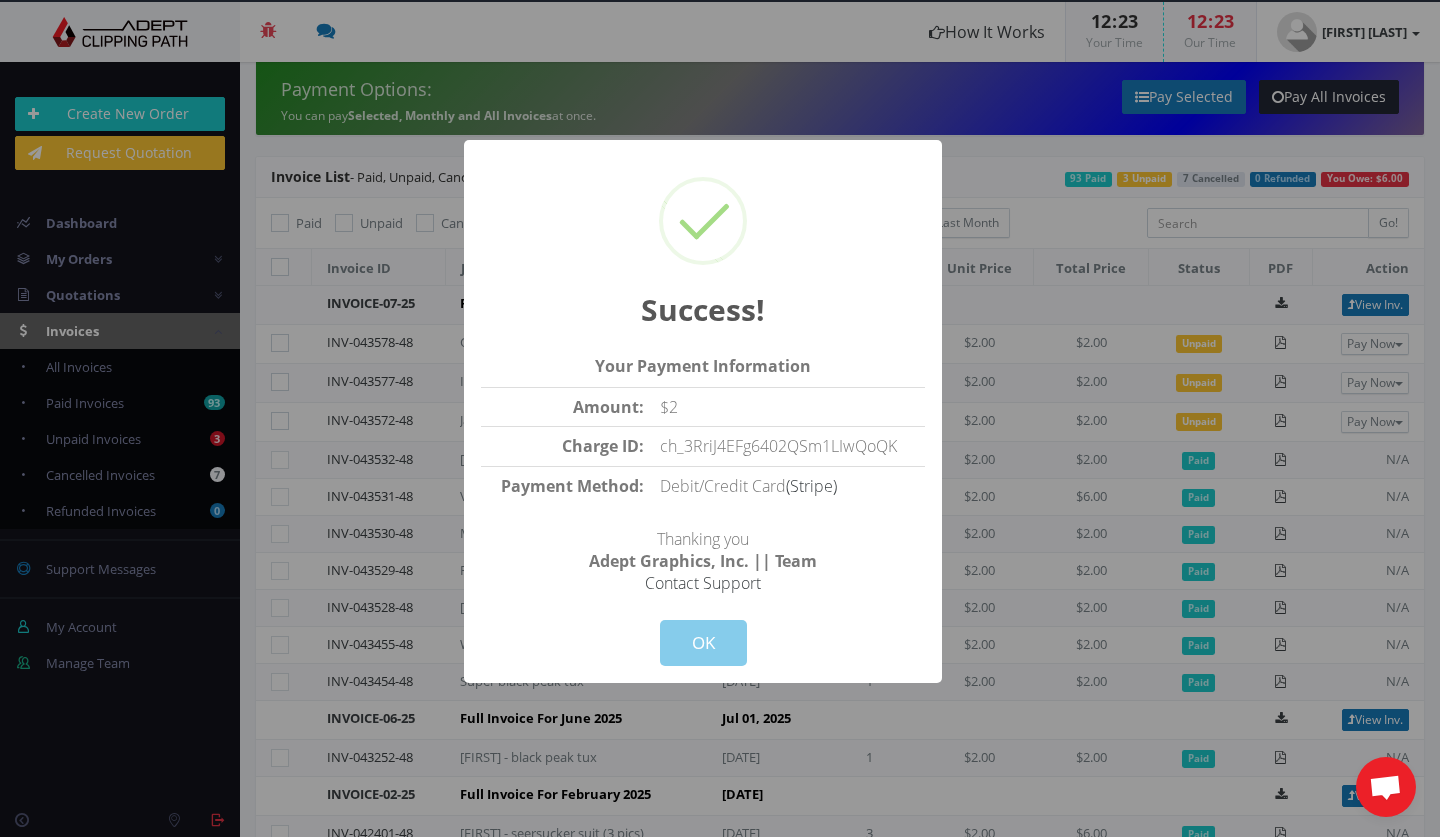 click on "OK" at bounding box center (703, 643) 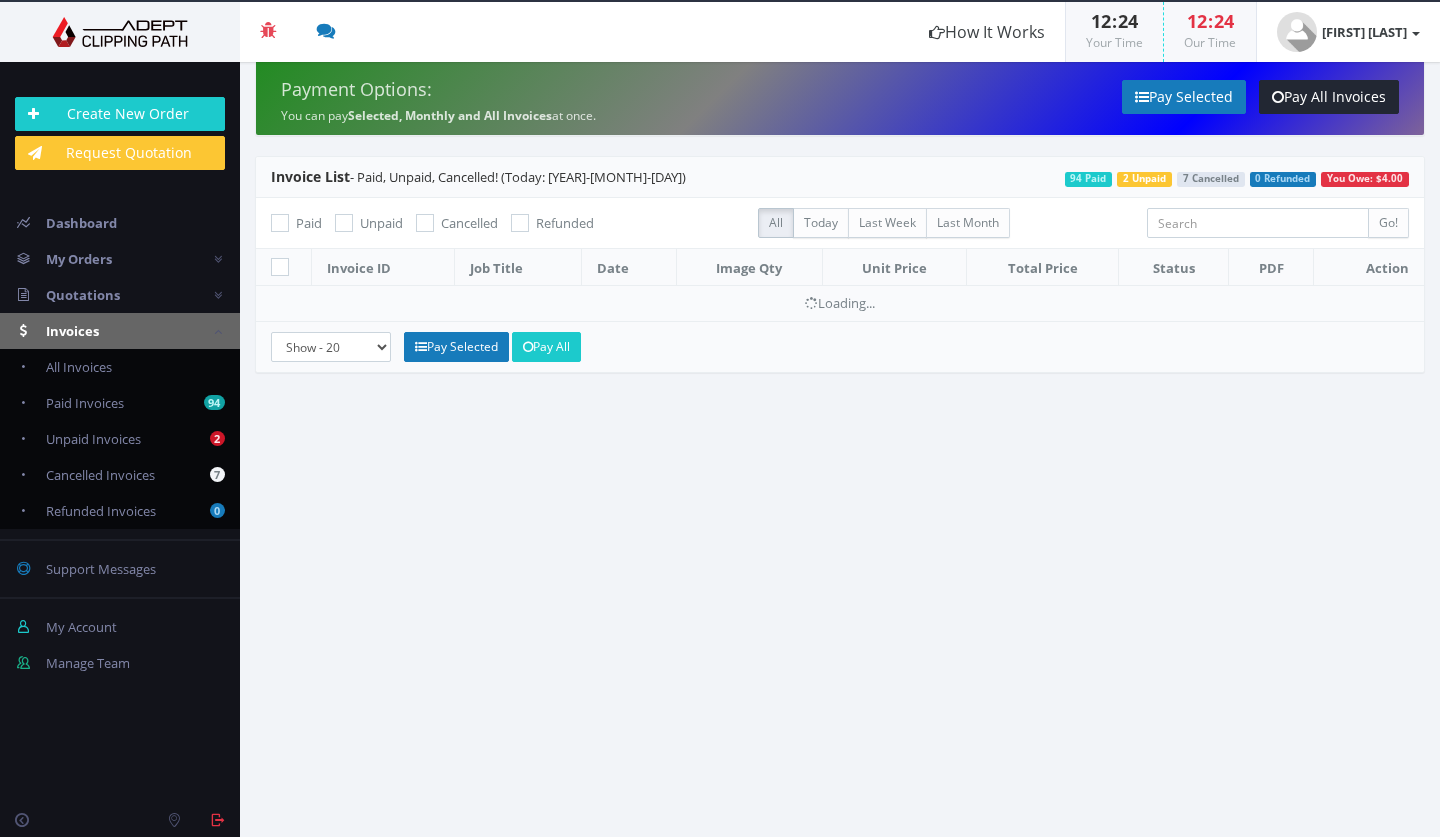 scroll, scrollTop: 0, scrollLeft: 0, axis: both 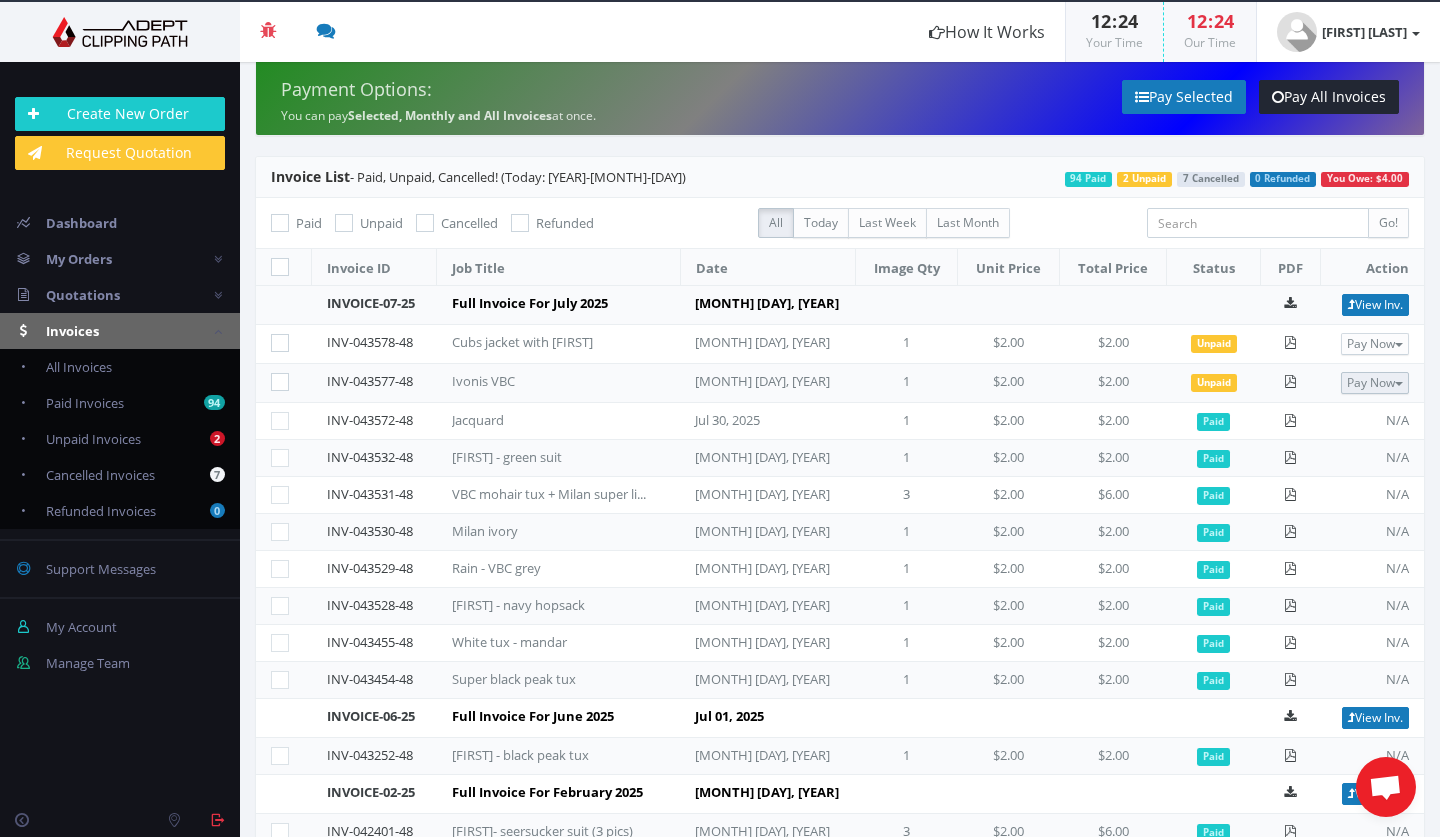 click on "Pay Now" at bounding box center [1375, 383] 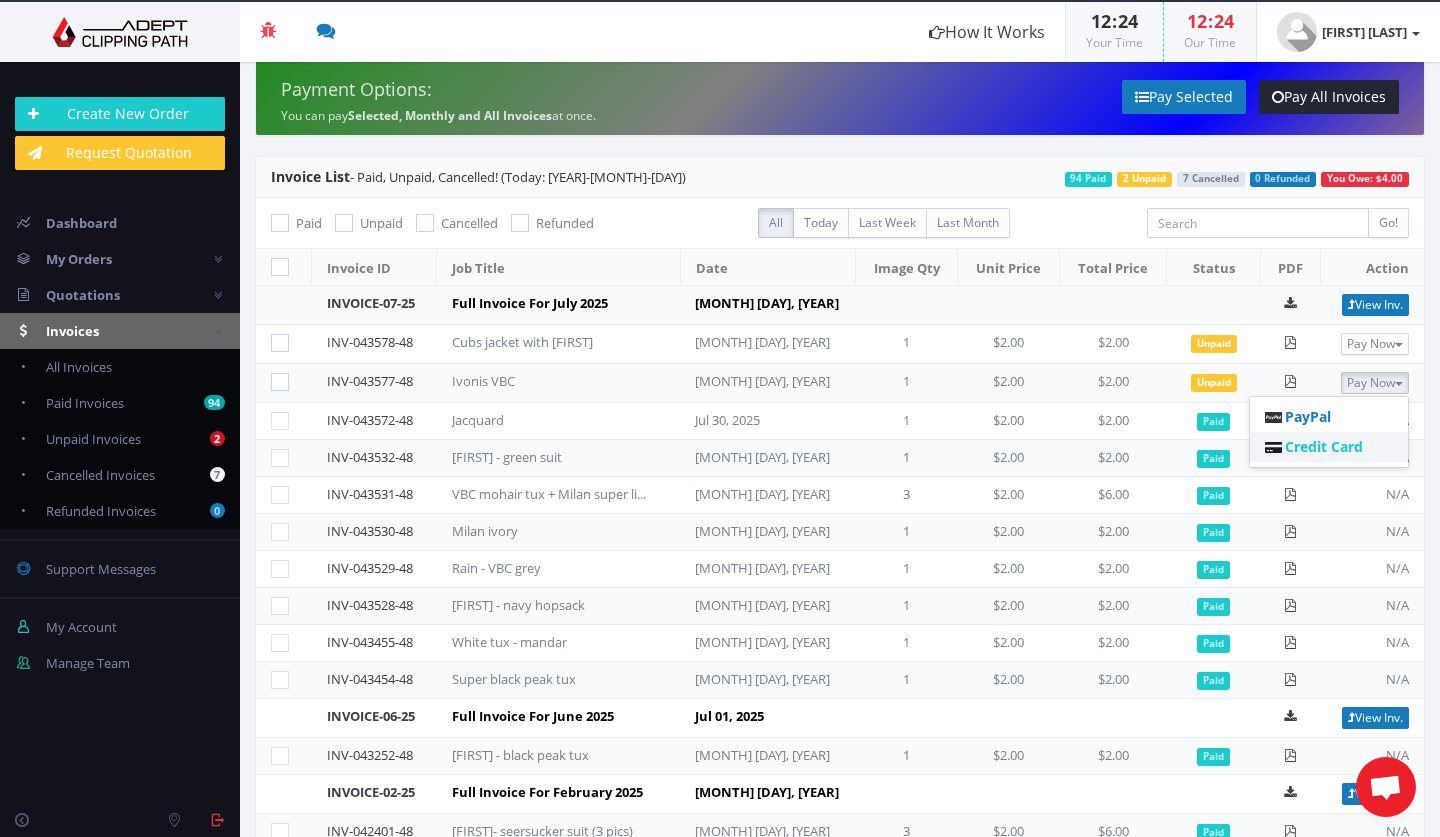 click on "Credit Card" at bounding box center [1324, 446] 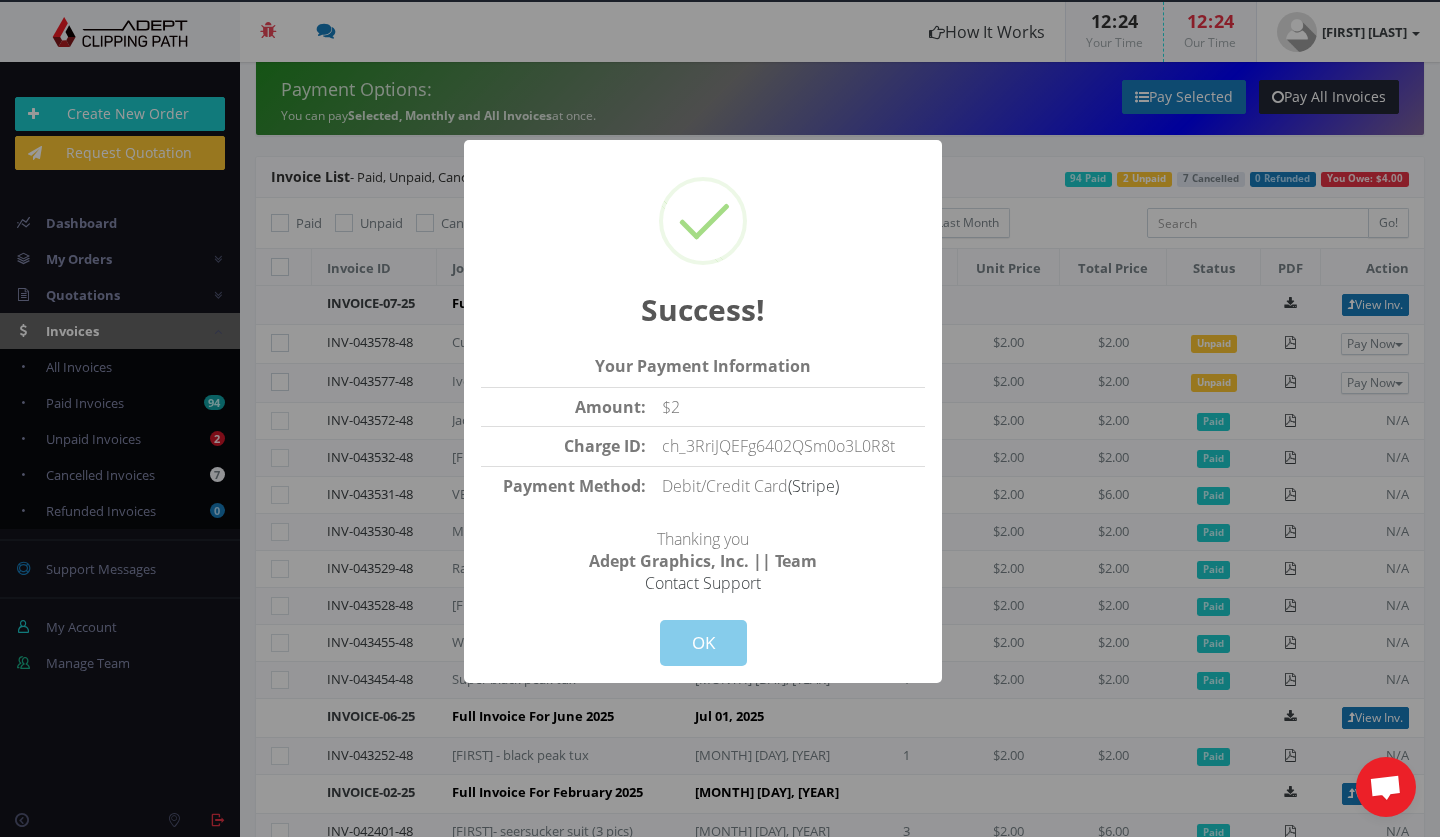 click on "OK" at bounding box center [703, 643] 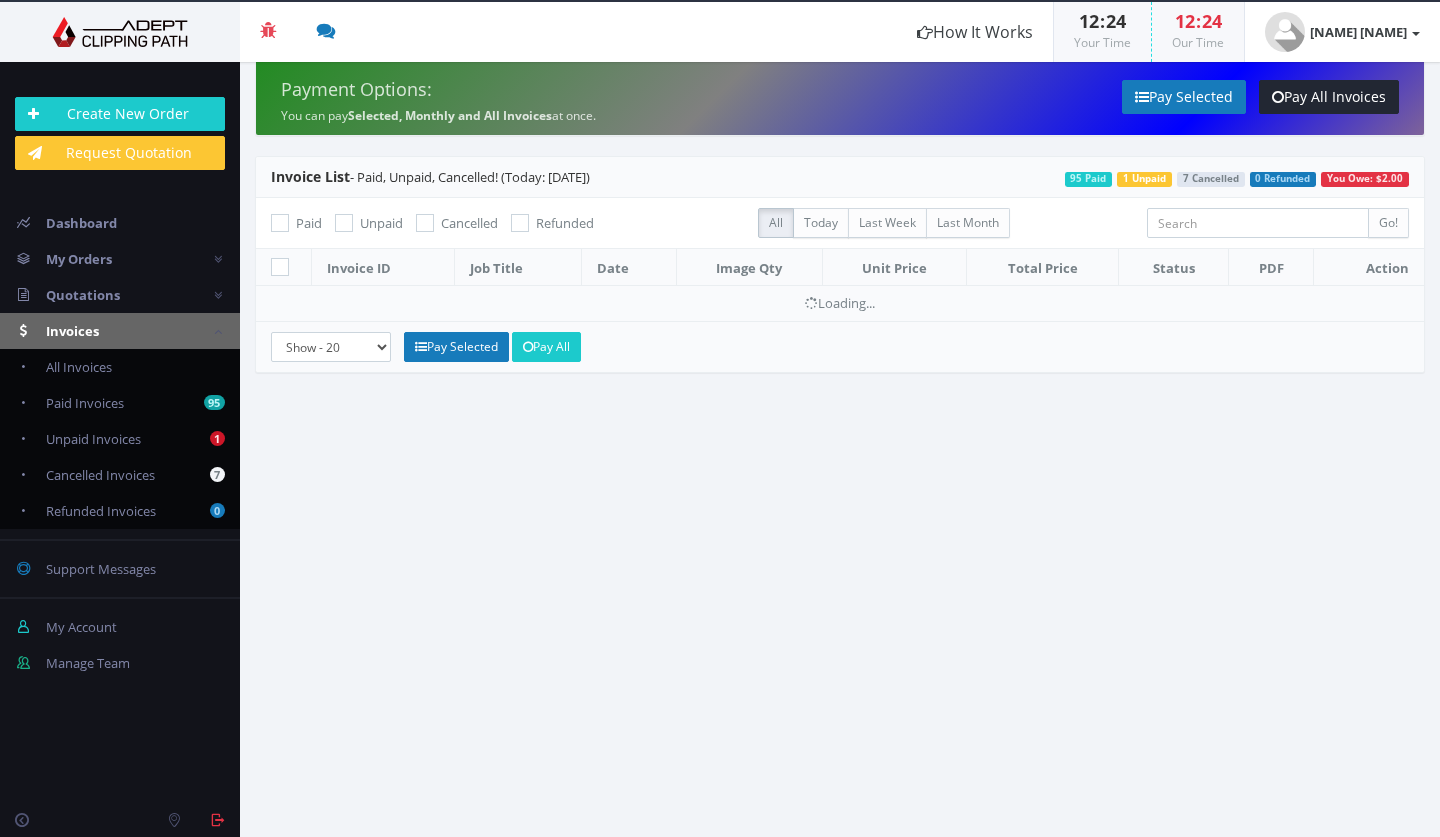 scroll, scrollTop: 0, scrollLeft: 0, axis: both 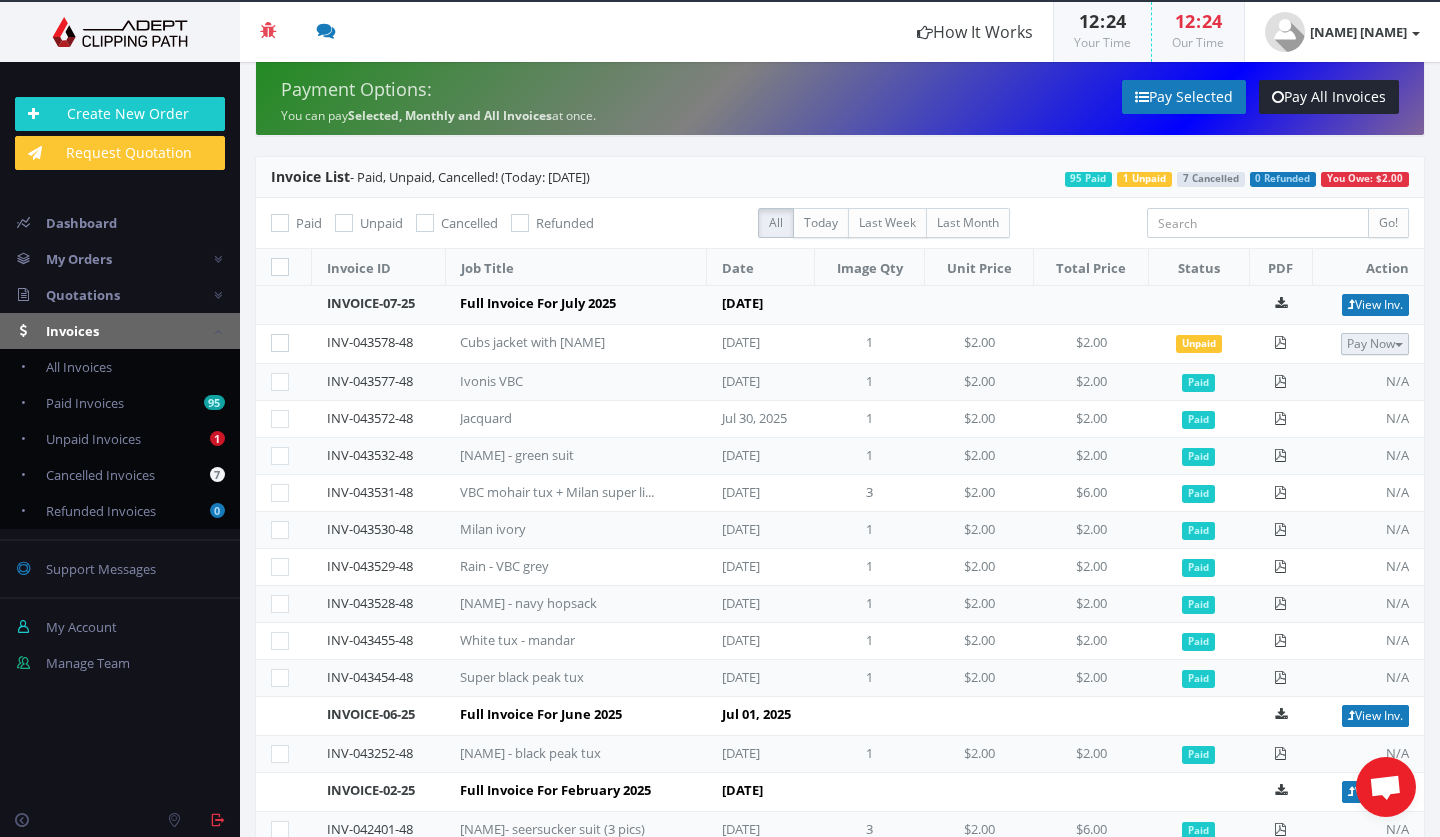 click on "Pay Now" at bounding box center [1375, 344] 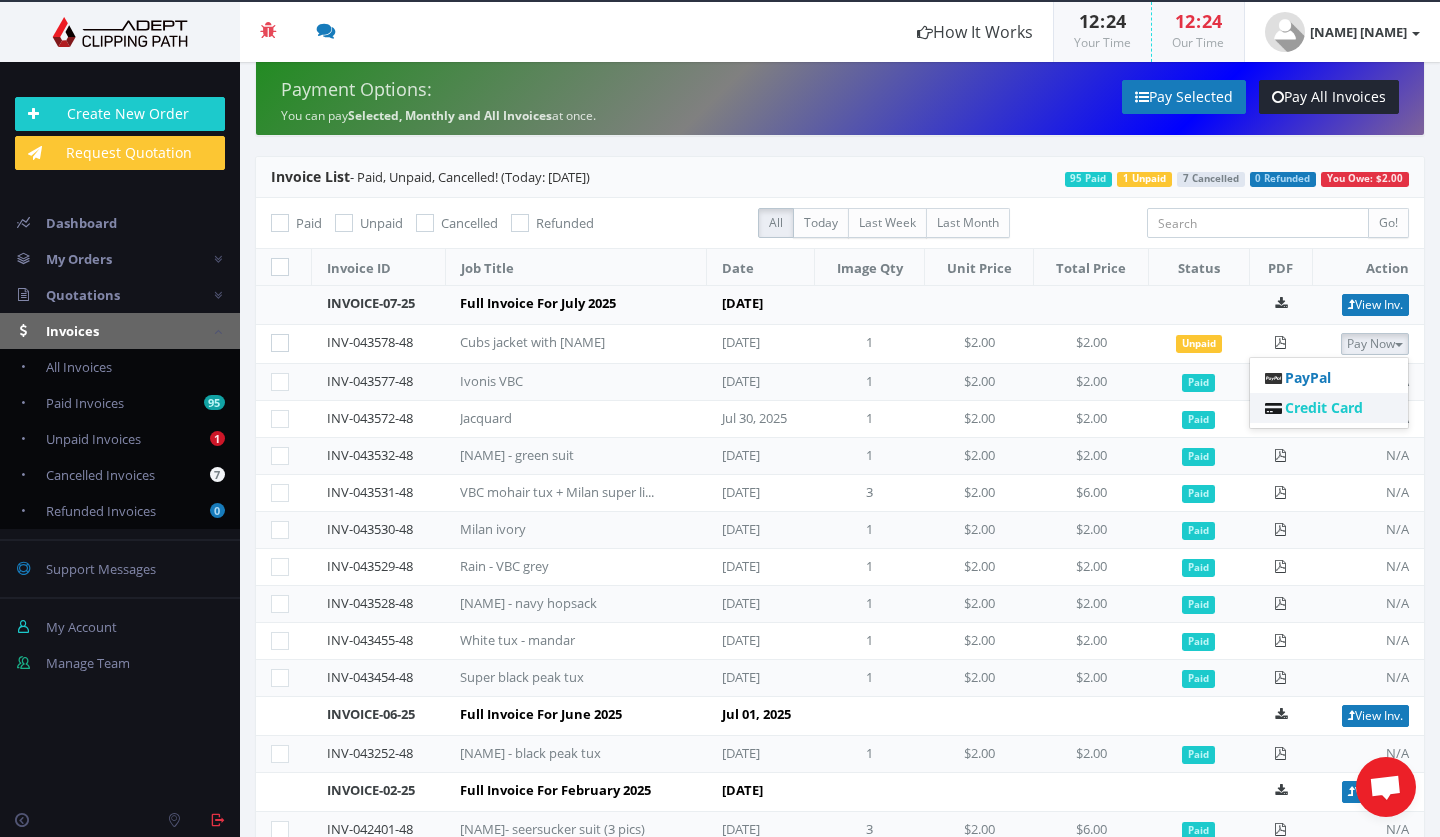 click on "Credit Card" at bounding box center [1324, 407] 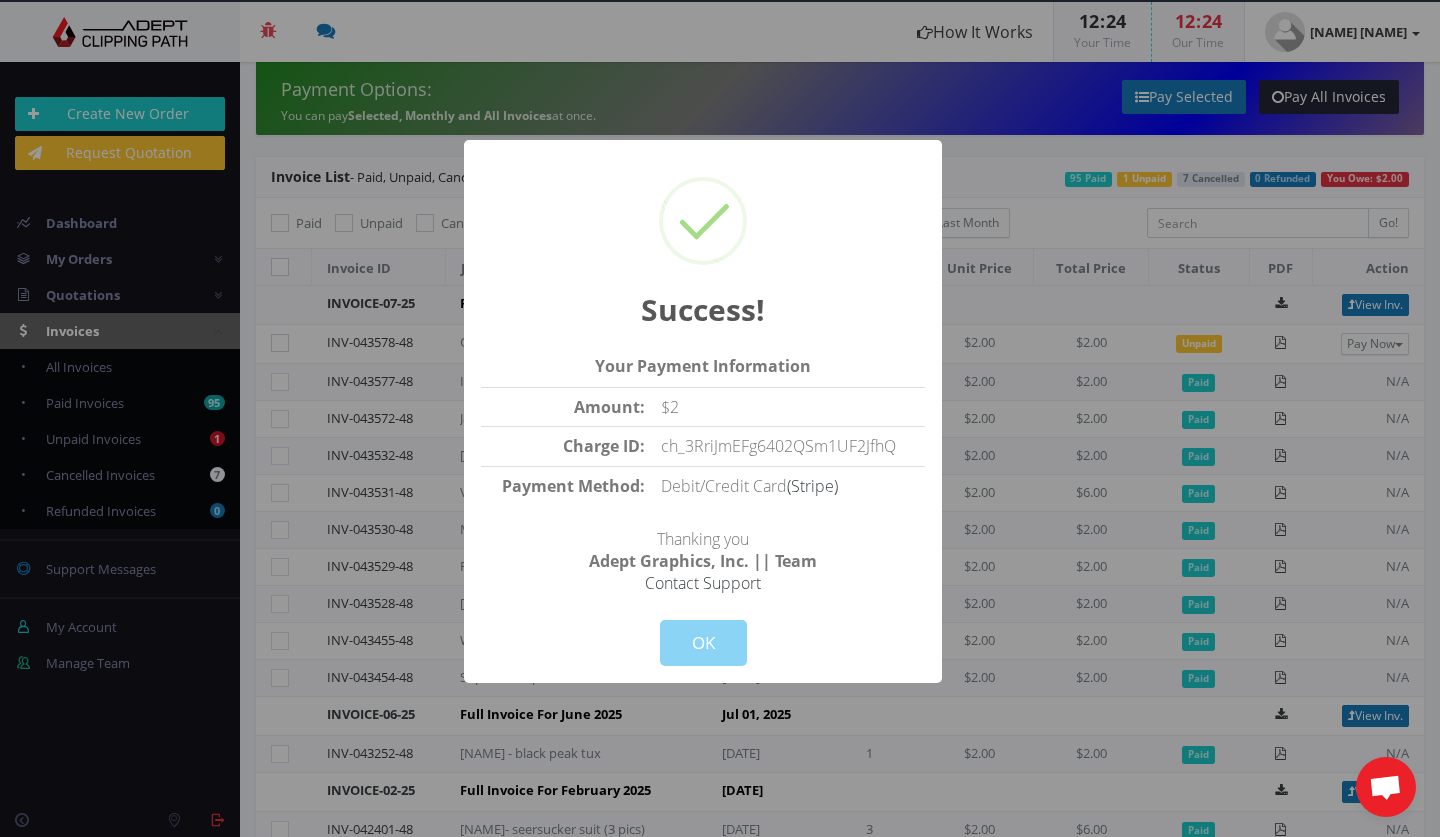 click on "OK" at bounding box center [703, 630] 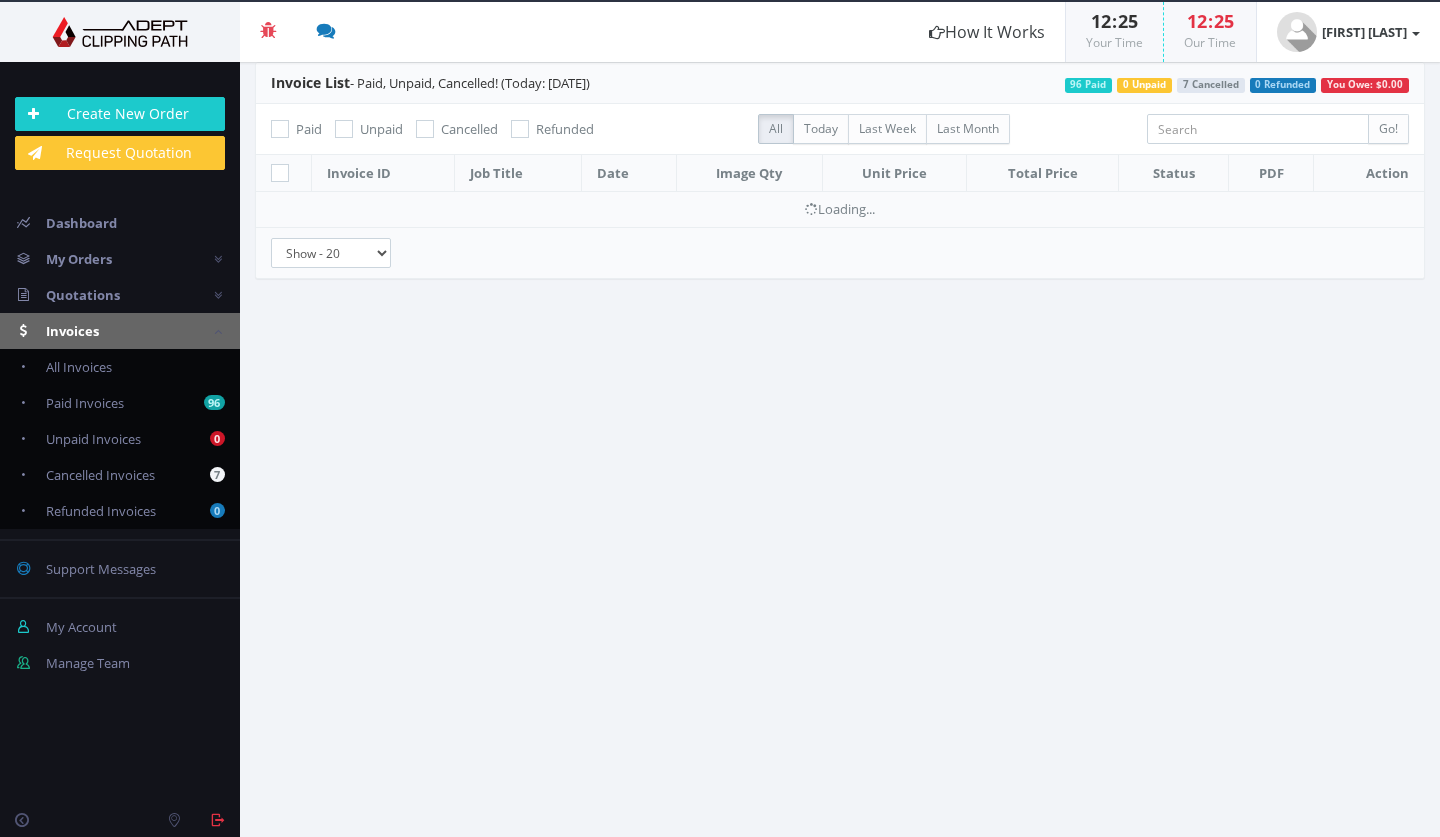 scroll, scrollTop: 0, scrollLeft: 0, axis: both 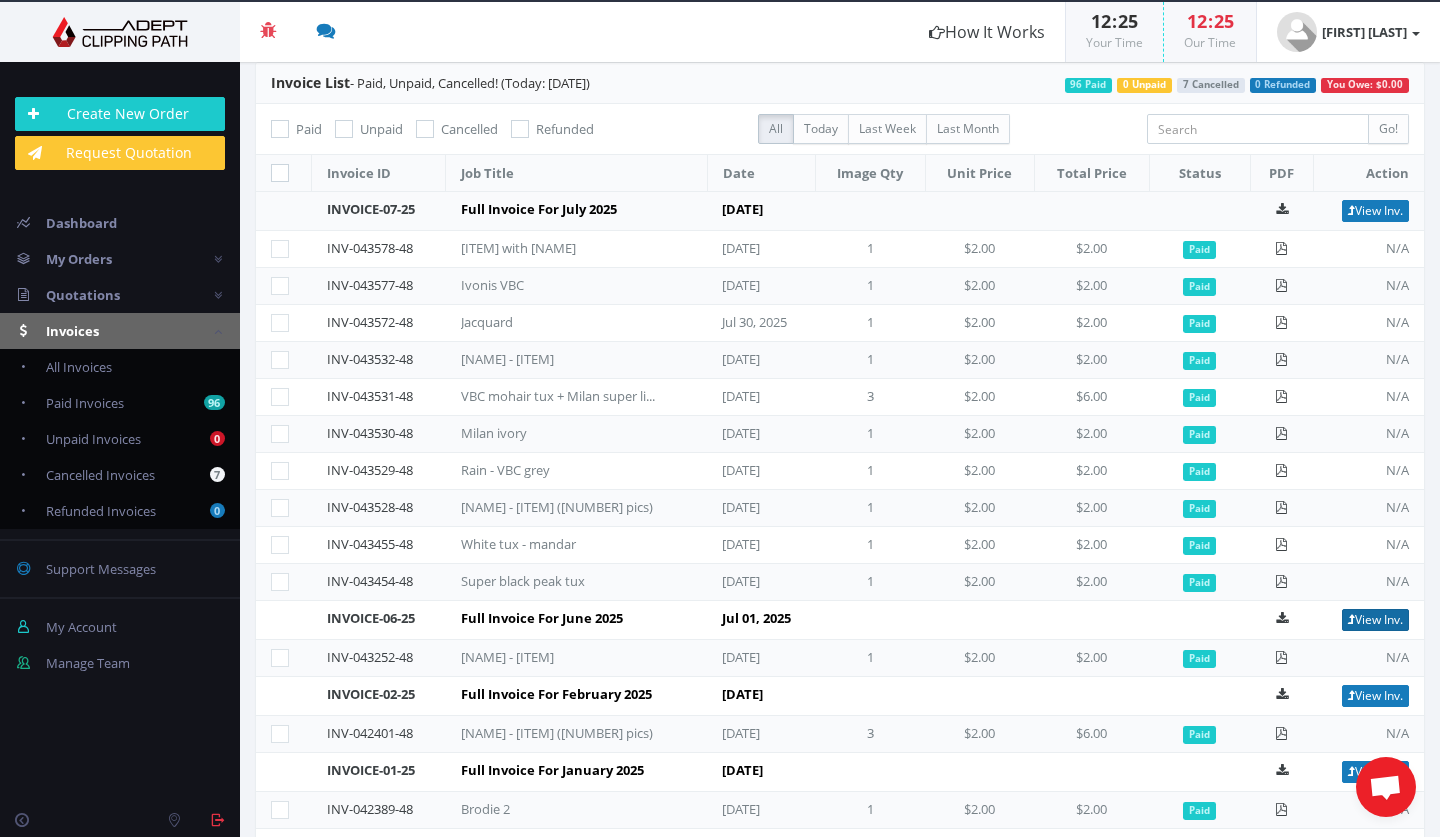 click on "View Inv." at bounding box center [1375, 620] 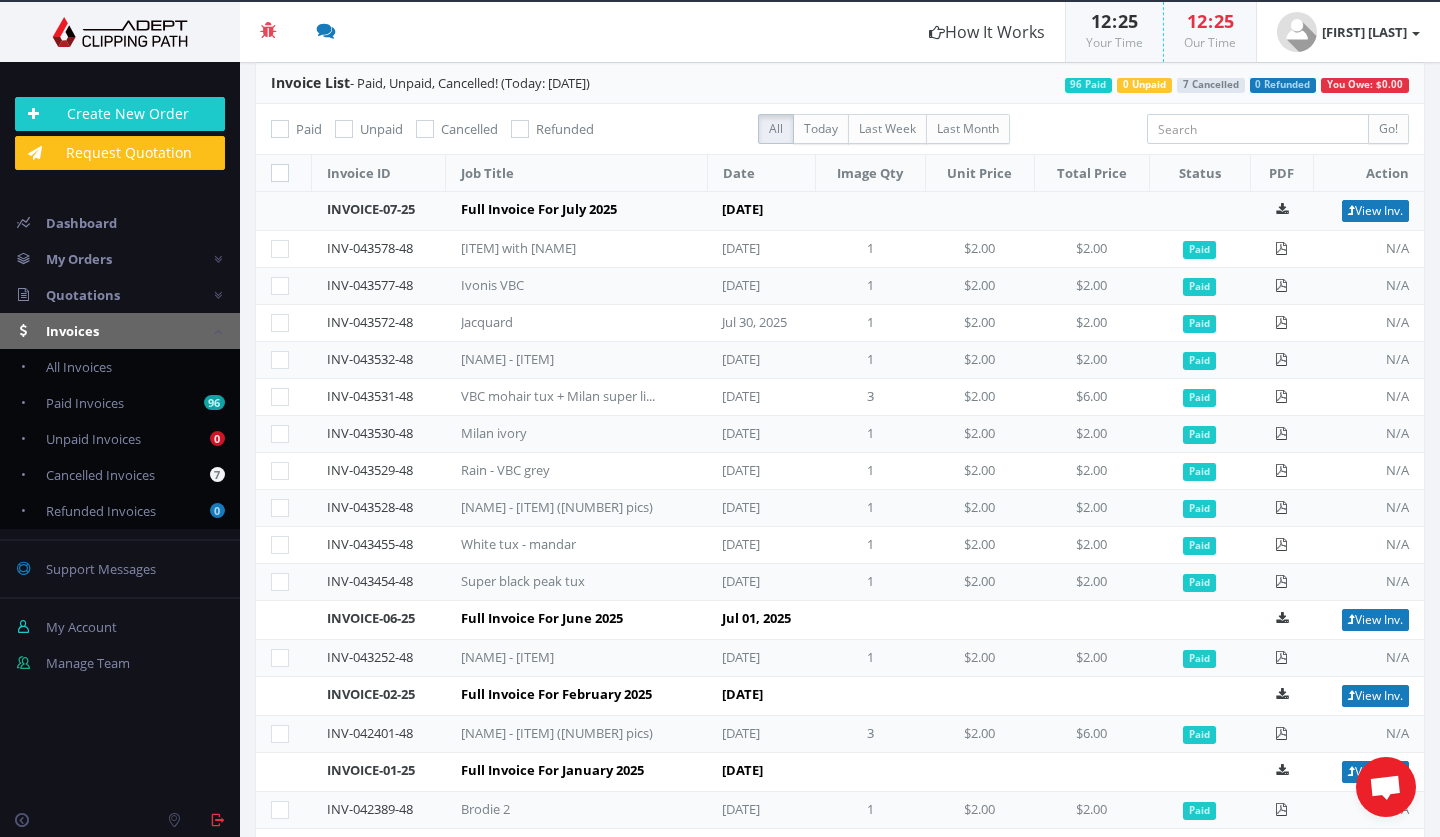 scroll, scrollTop: 0, scrollLeft: 0, axis: both 